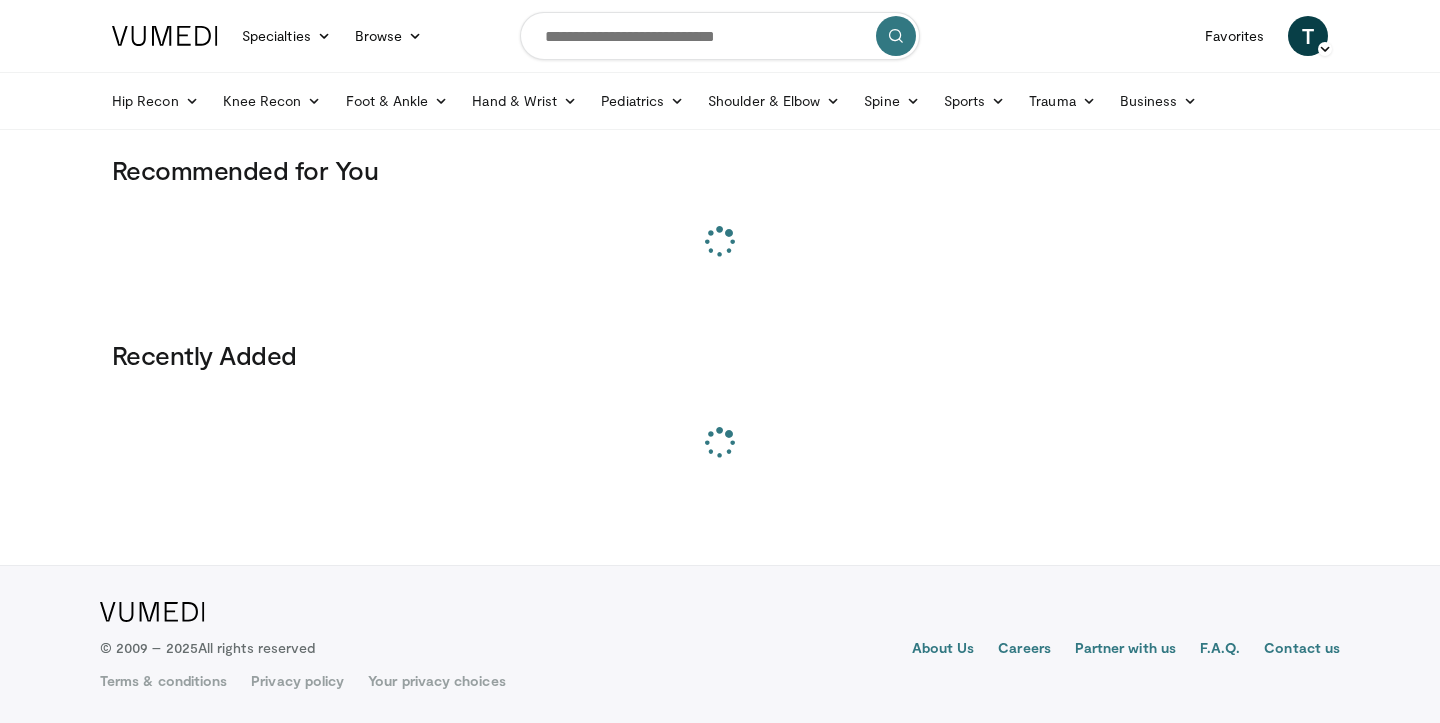 scroll, scrollTop: 0, scrollLeft: 0, axis: both 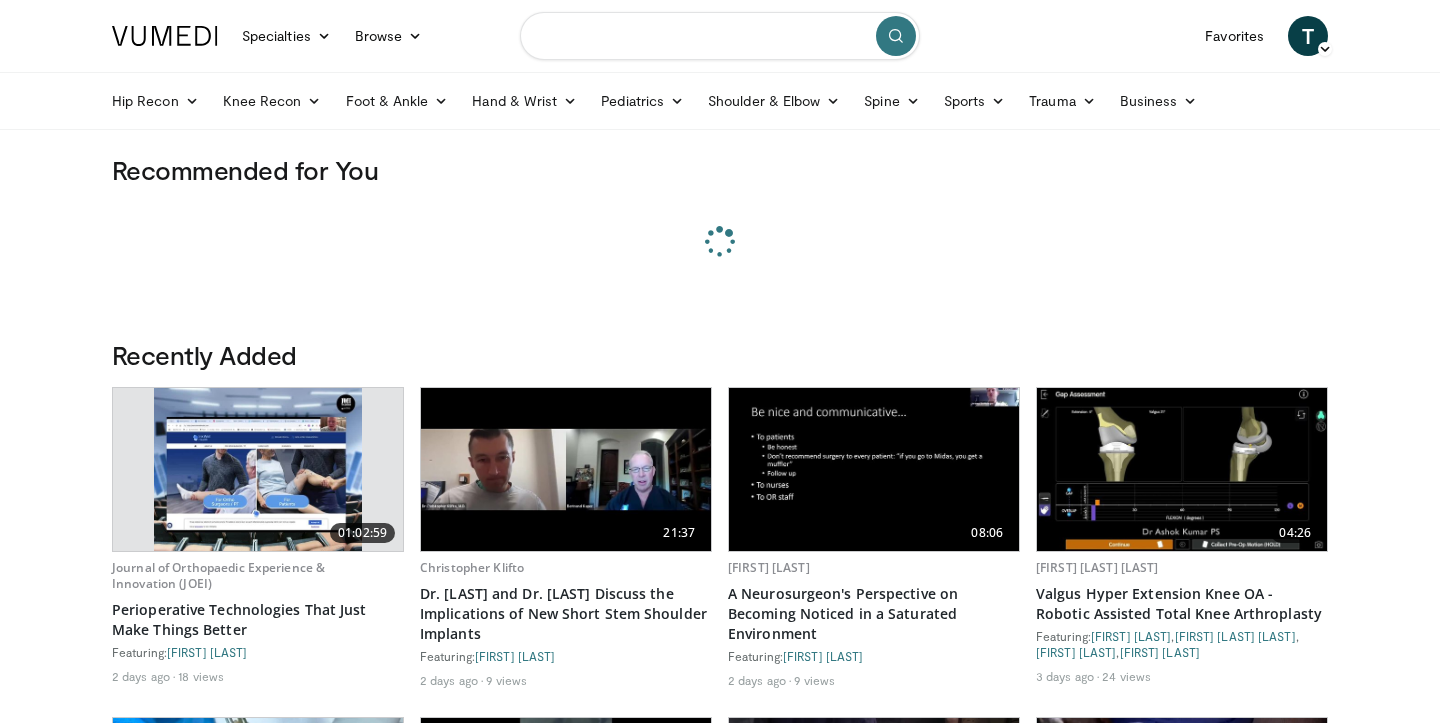 click at bounding box center [720, 36] 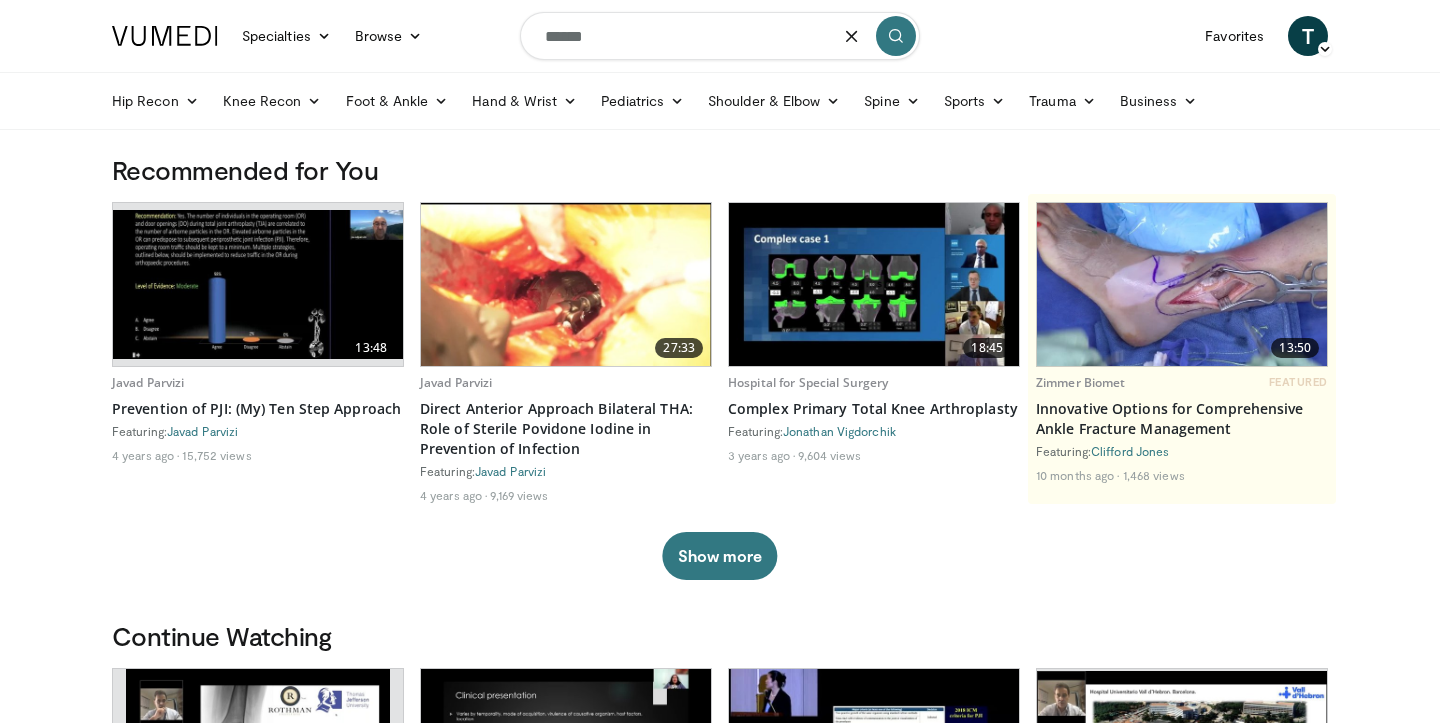 type on "******" 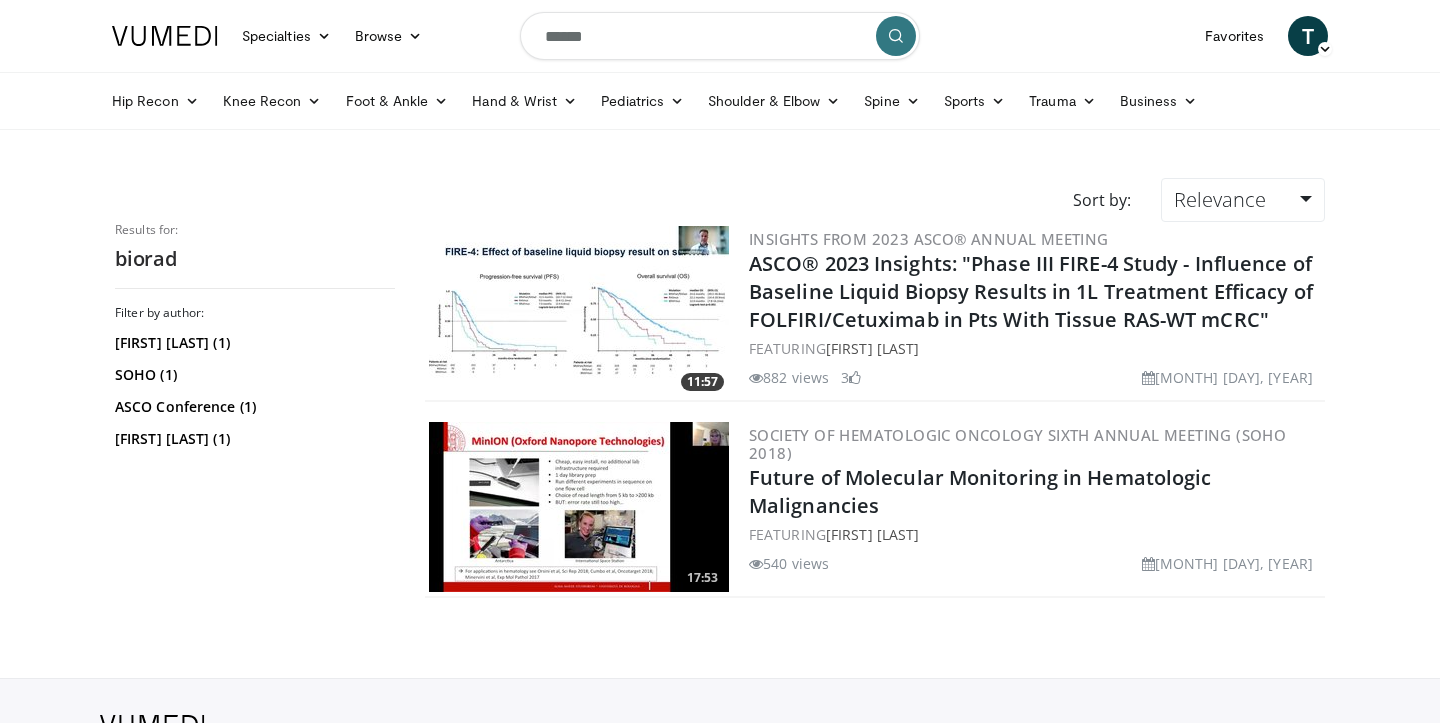 scroll, scrollTop: 0, scrollLeft: 0, axis: both 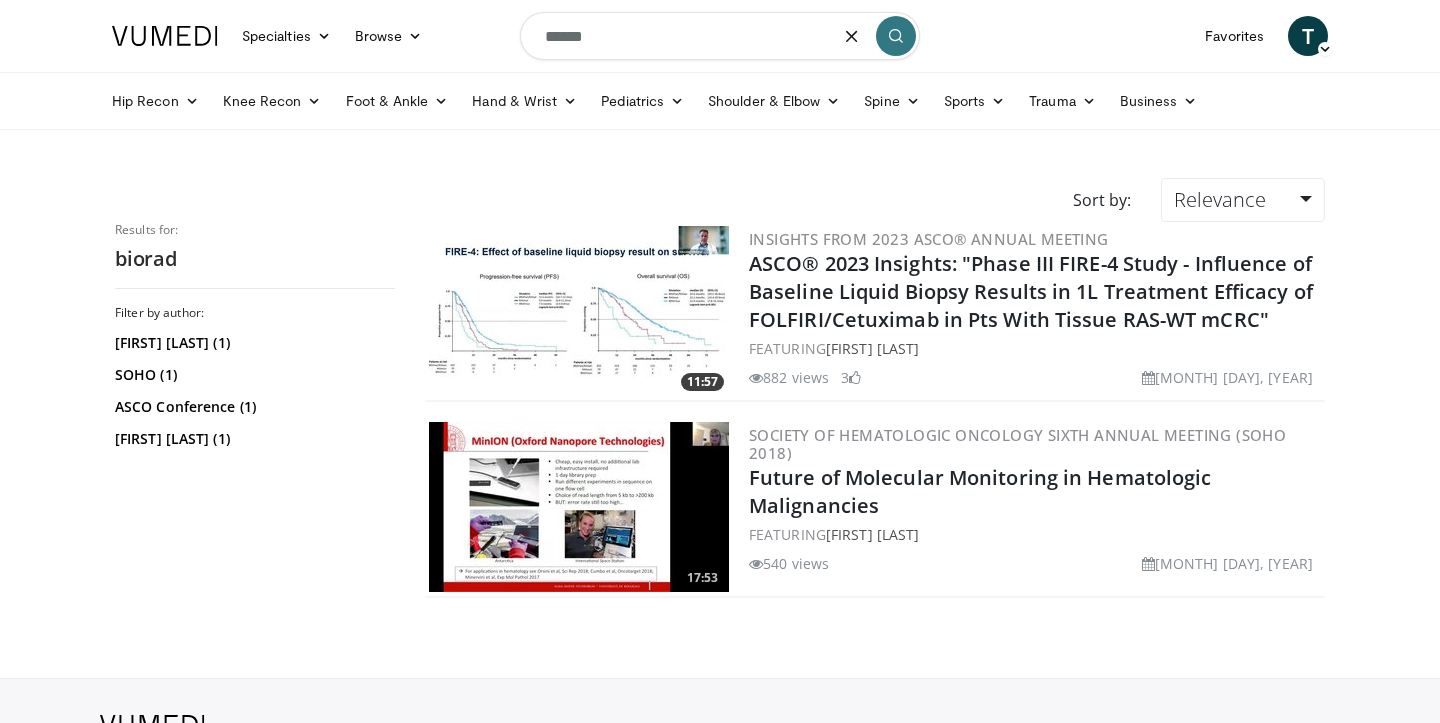 click on "******" at bounding box center [720, 36] 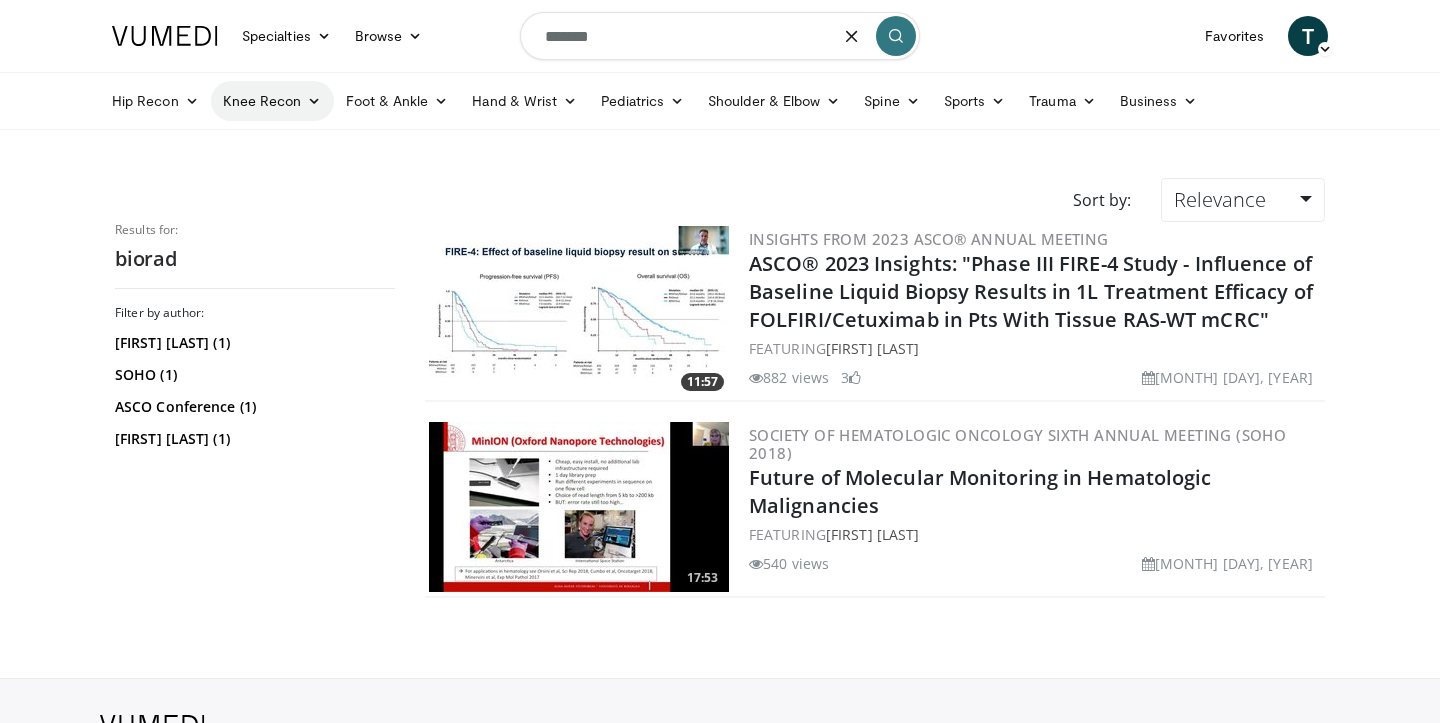 type on "******" 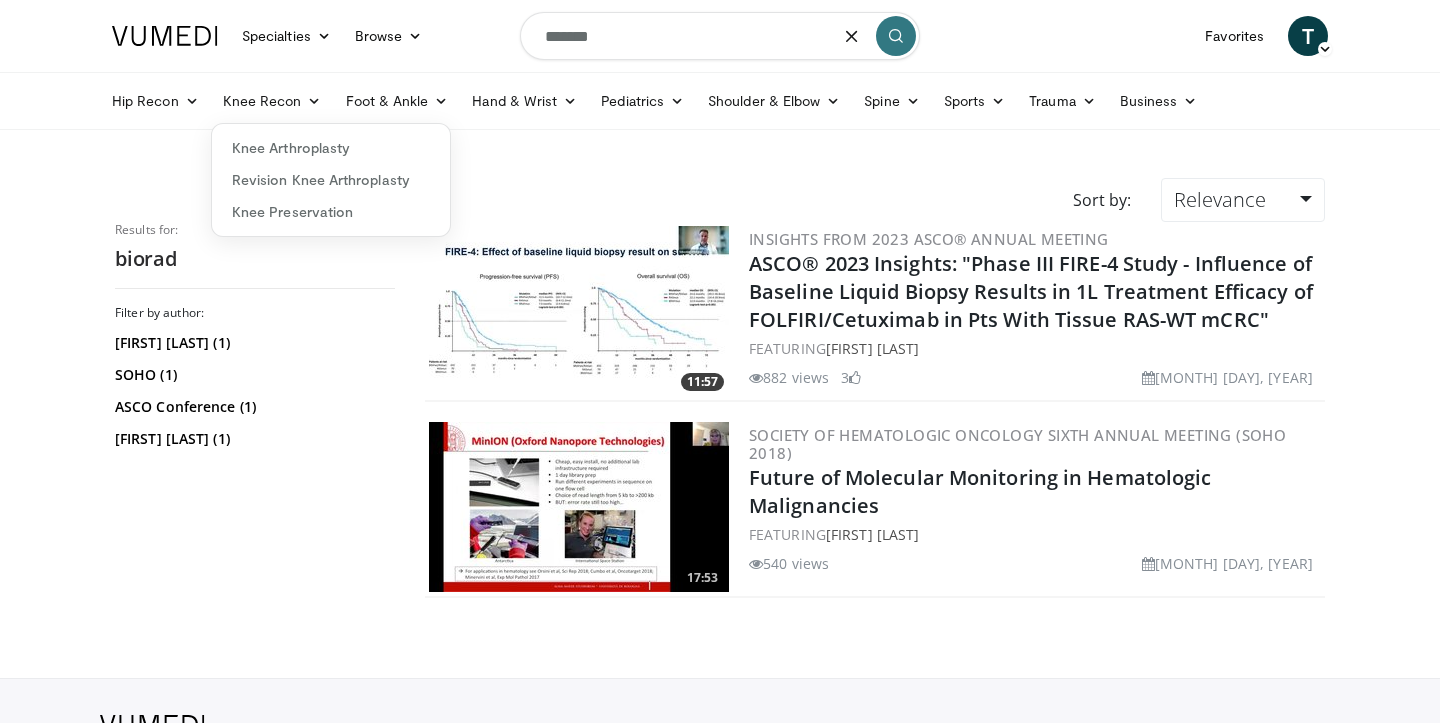 click on "Sort by:
Relevance
Relevance
Thumbs Up
Comments
Views
Newest
Oldest" at bounding box center [720, 200] 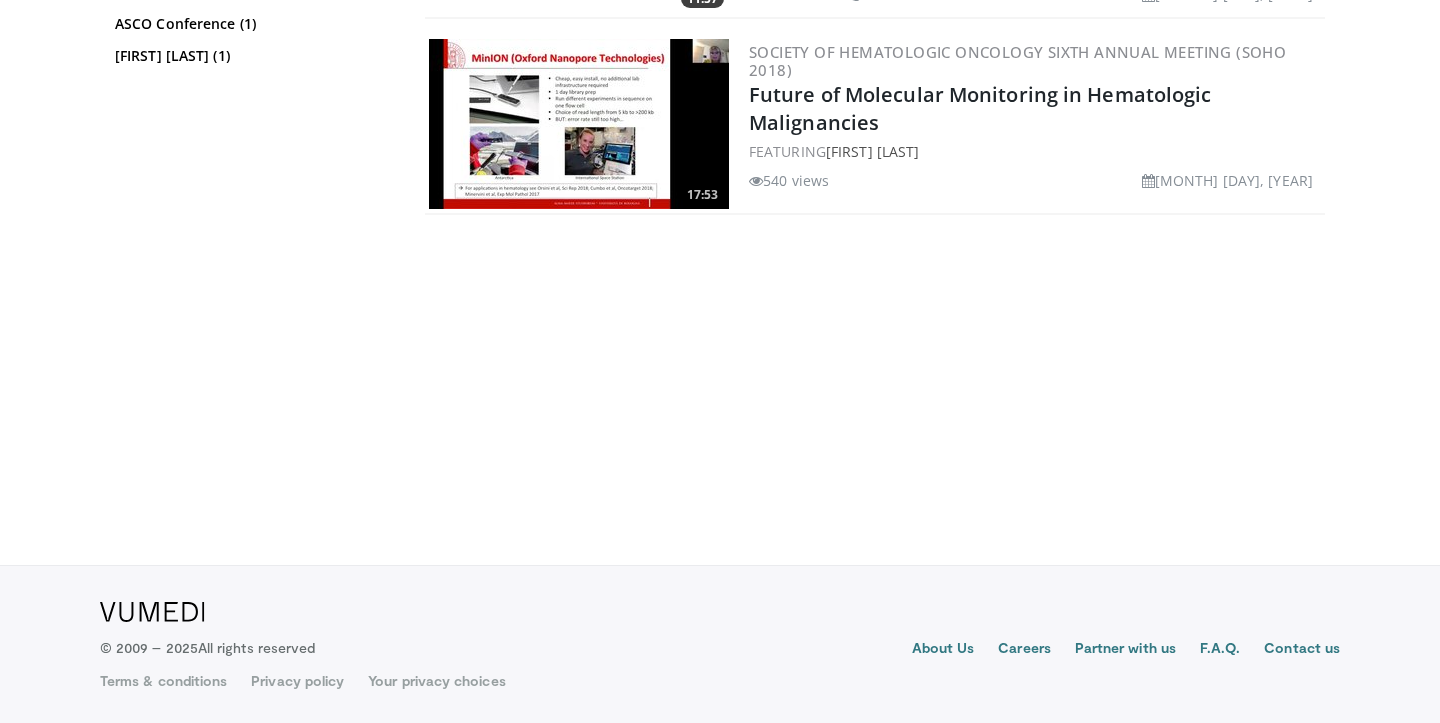 scroll, scrollTop: 0, scrollLeft: 0, axis: both 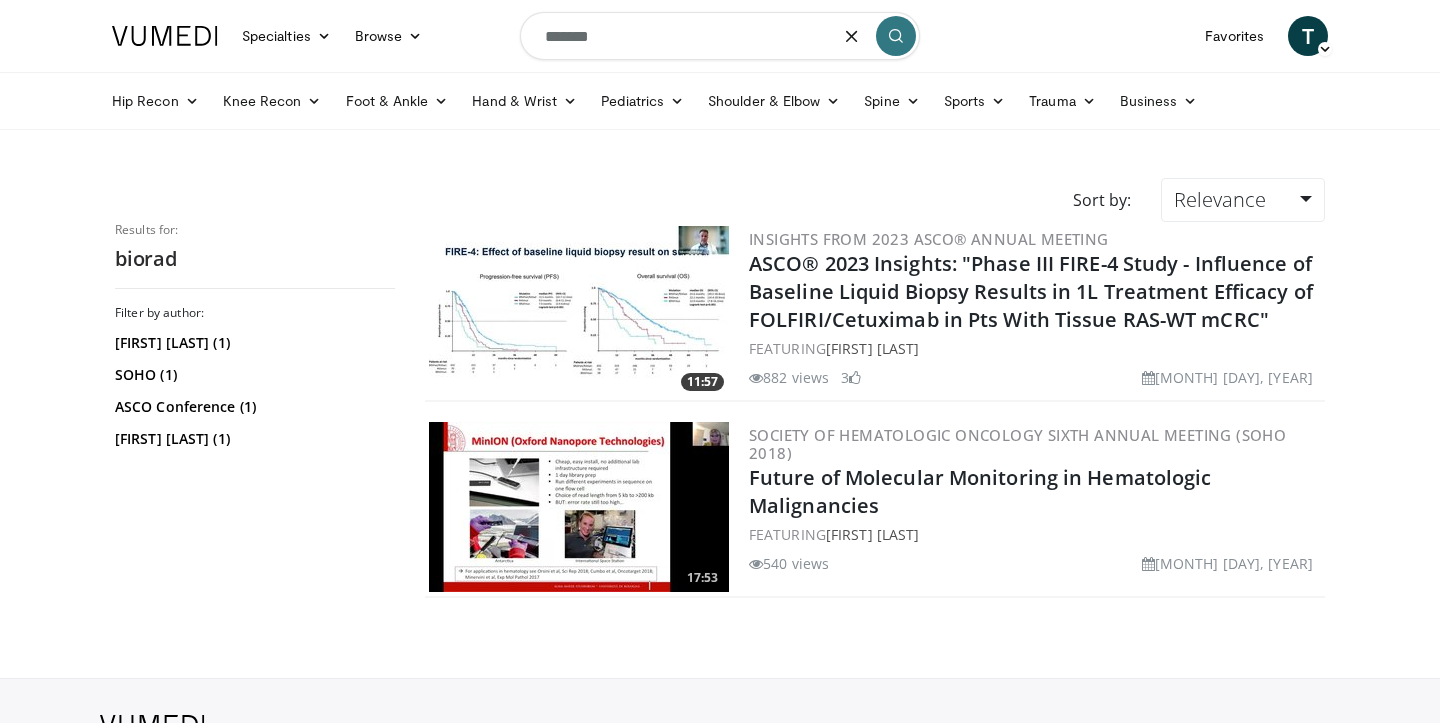 drag, startPoint x: 638, startPoint y: 45, endPoint x: 478, endPoint y: 37, distance: 160.19987 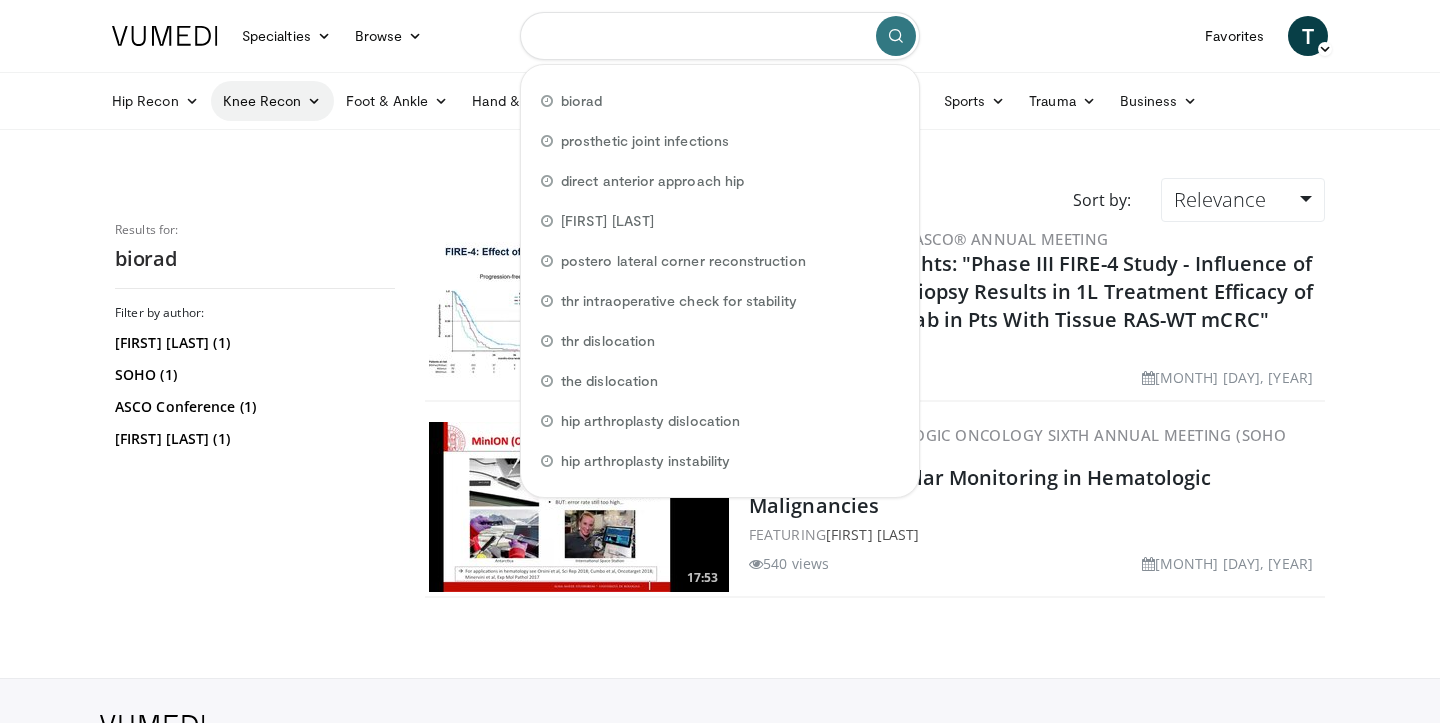 type 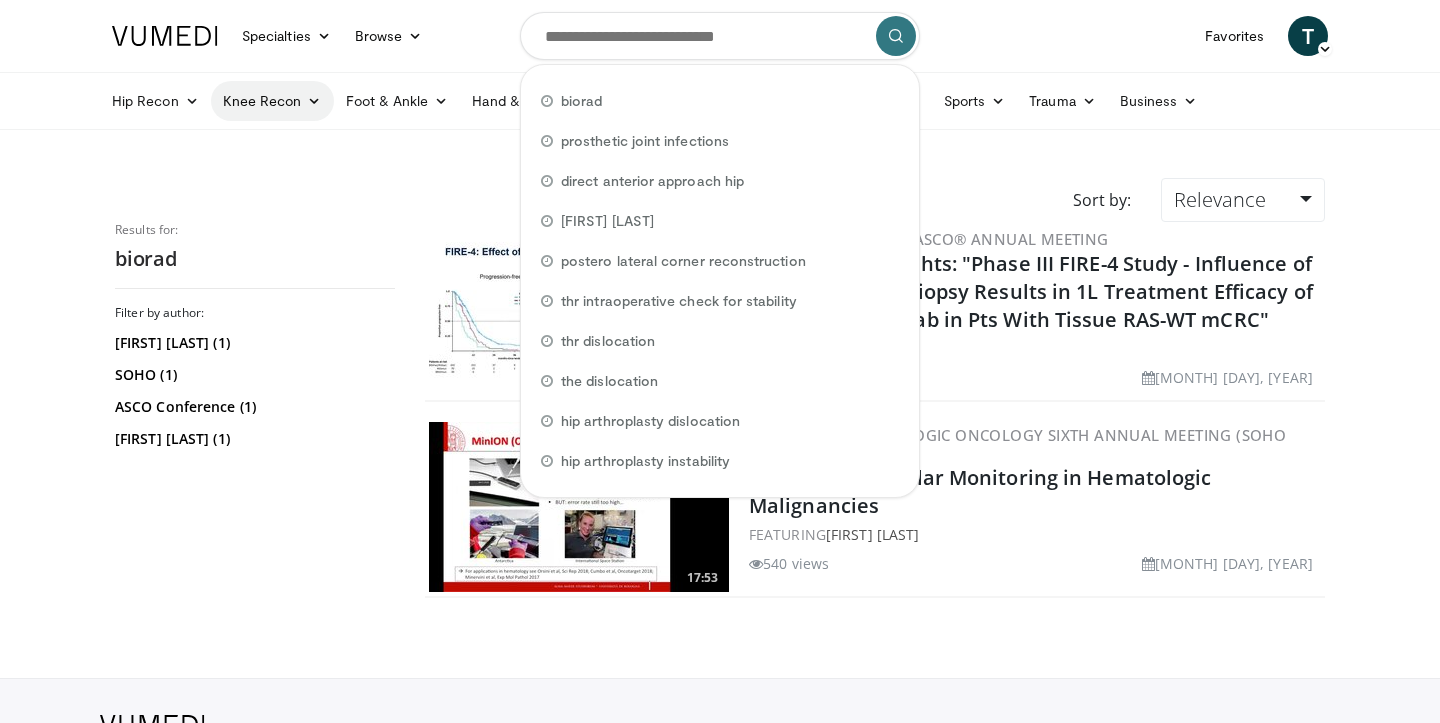 click on "Knee Recon" at bounding box center (272, 101) 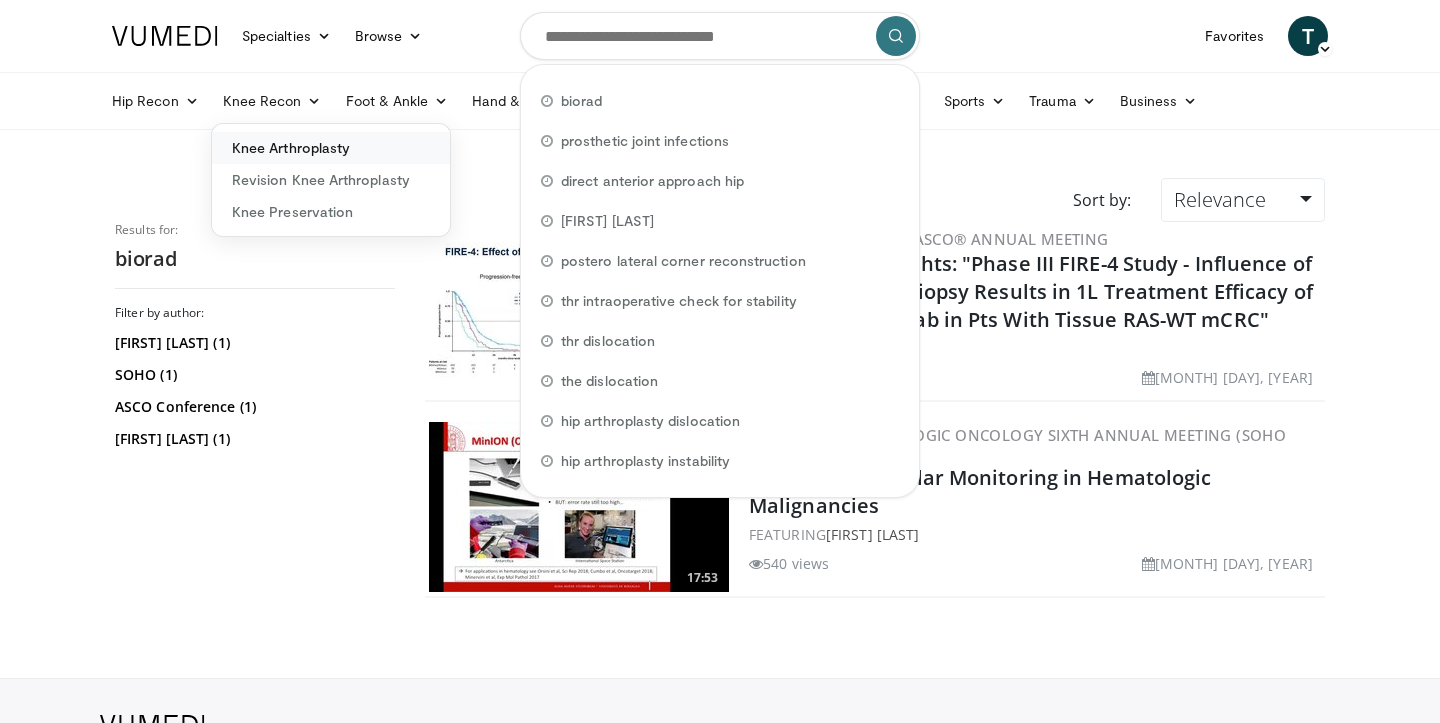 click on "Knee Arthroplasty" at bounding box center [331, 148] 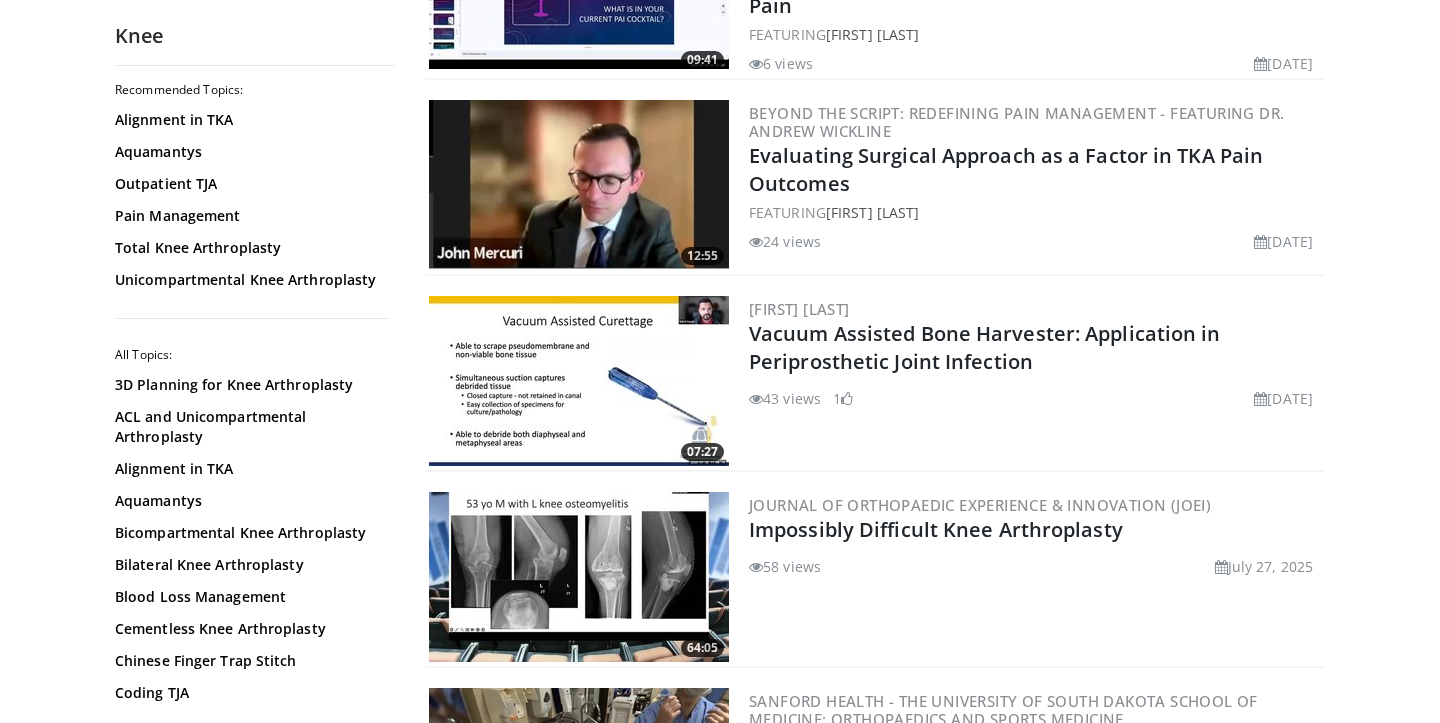 scroll, scrollTop: 3314, scrollLeft: 0, axis: vertical 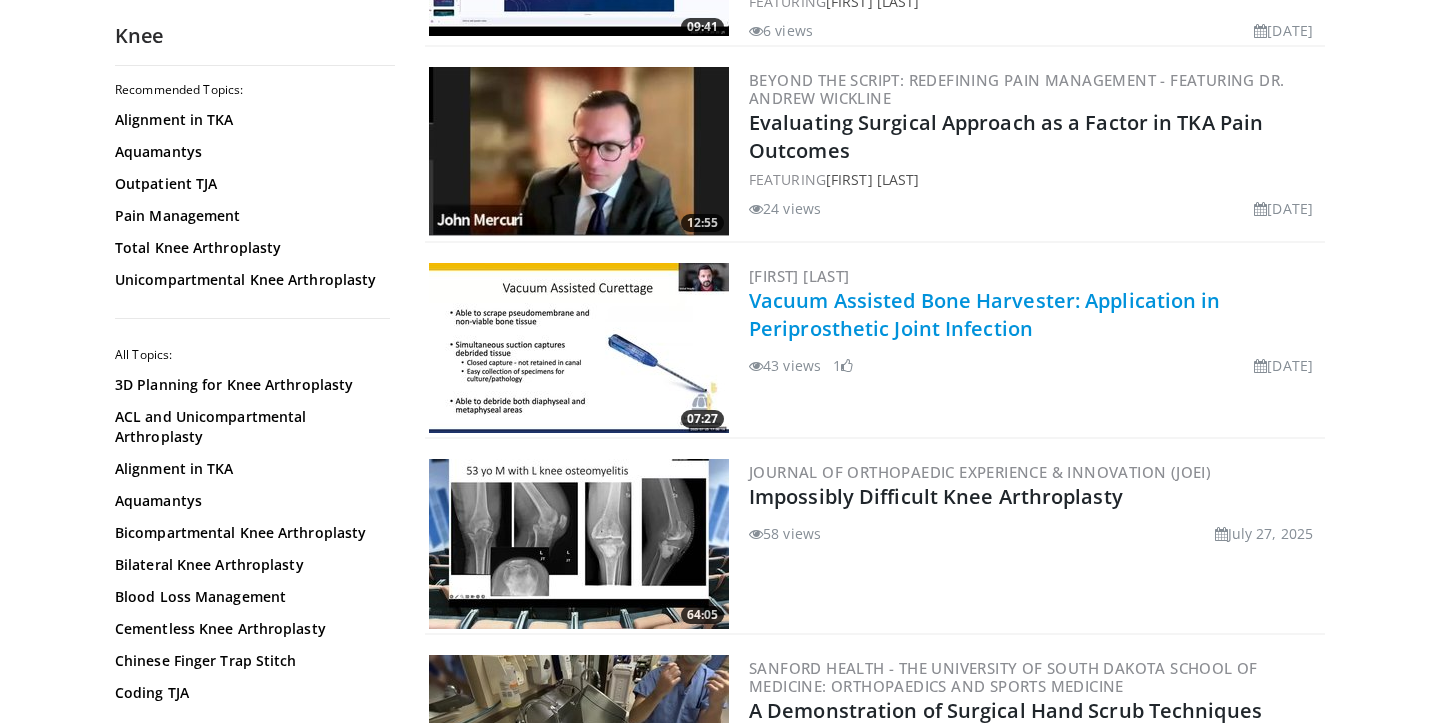click on "Vacuum Assisted Bone Harvester: Application in Periprosthetic Joint Infection" at bounding box center [985, 314] 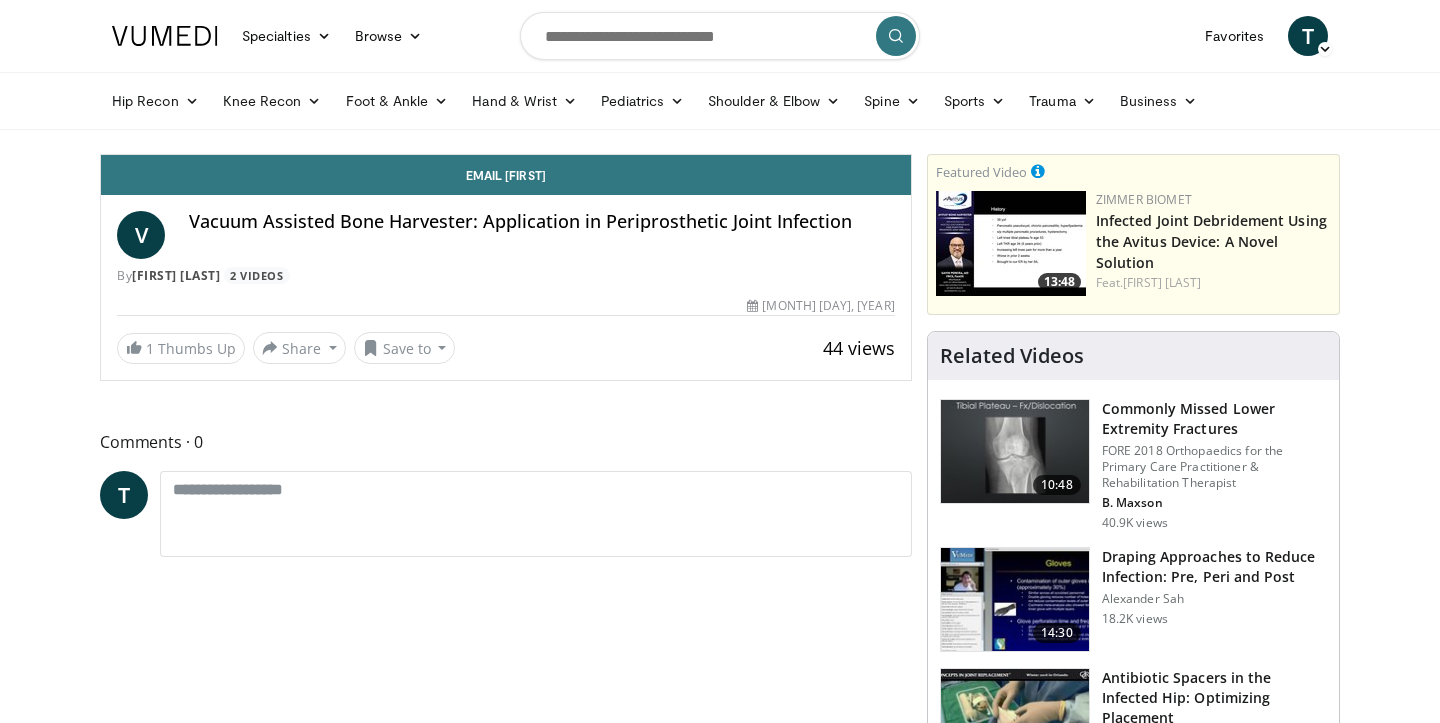 scroll, scrollTop: 0, scrollLeft: 0, axis: both 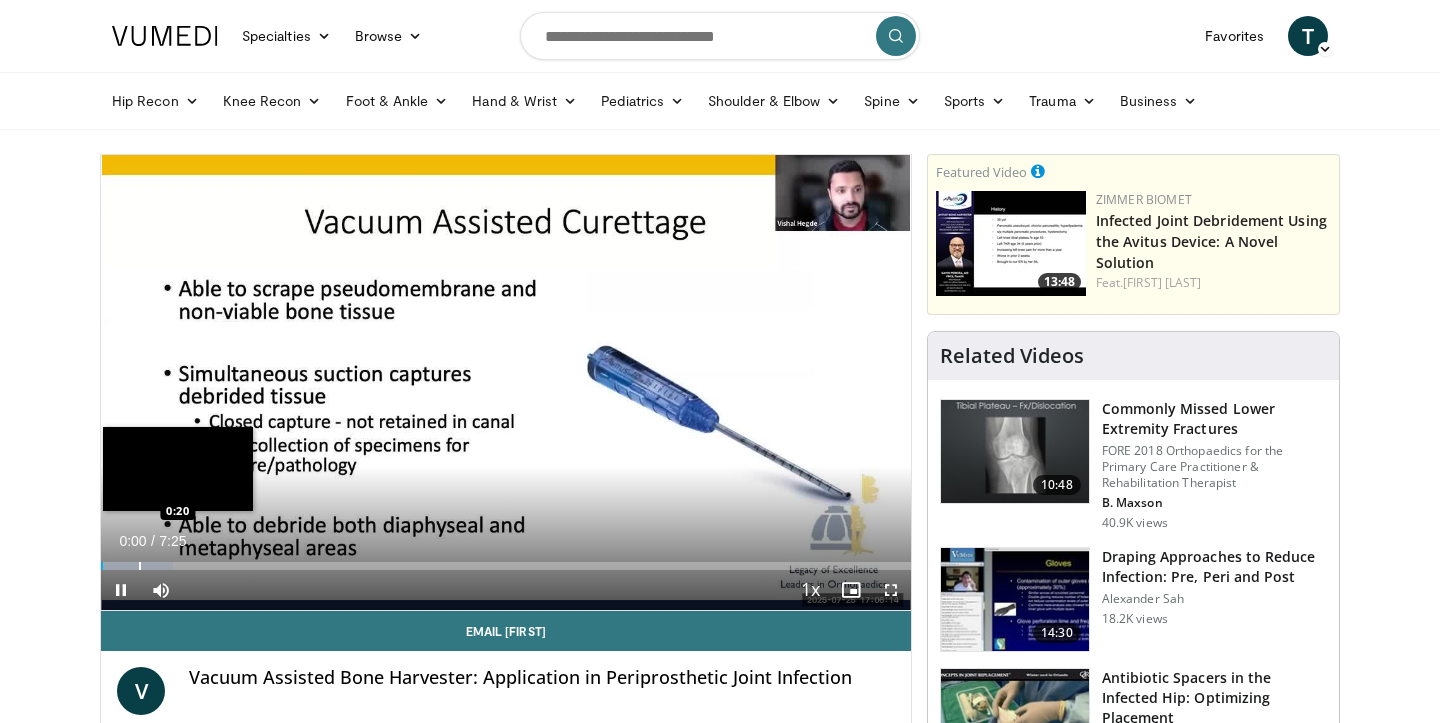 click at bounding box center [140, 566] 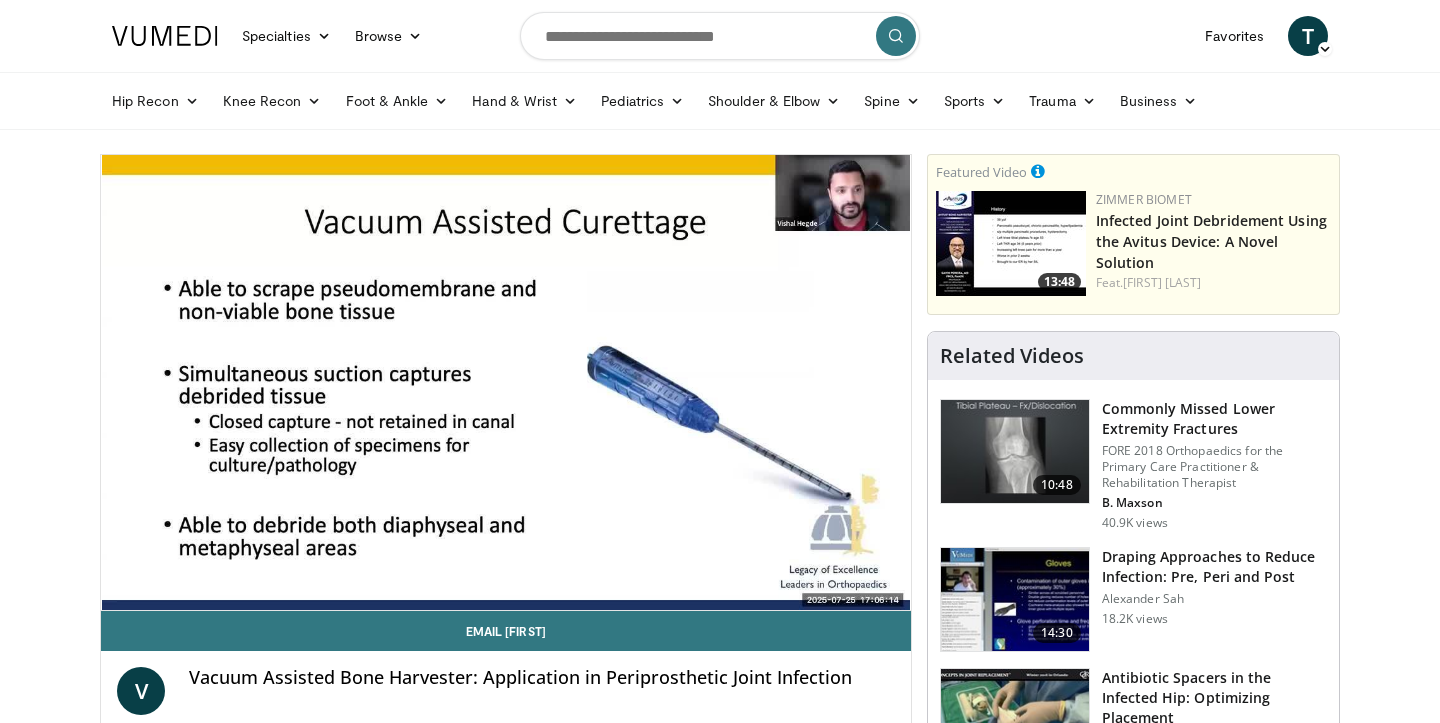 click on "10 seconds
Tap to unmute" at bounding box center [506, 382] 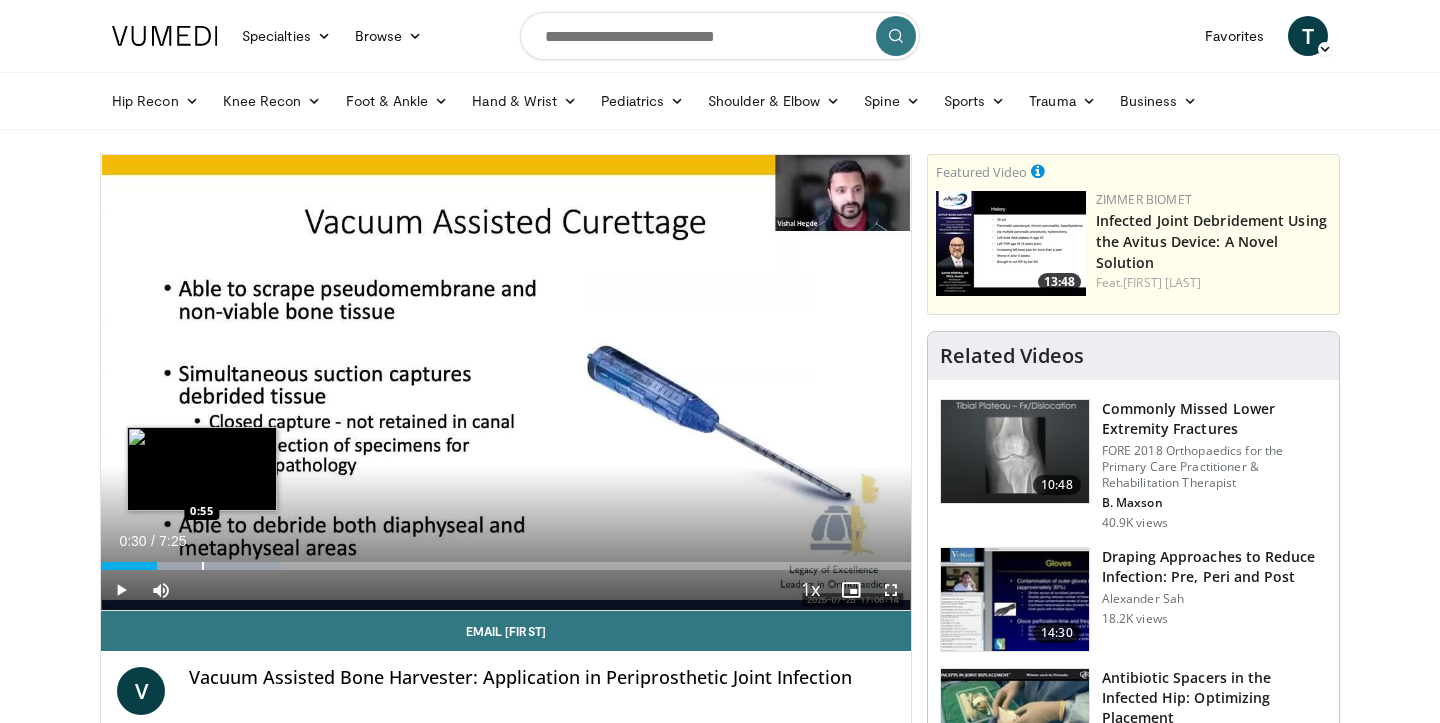 click at bounding box center [203, 566] 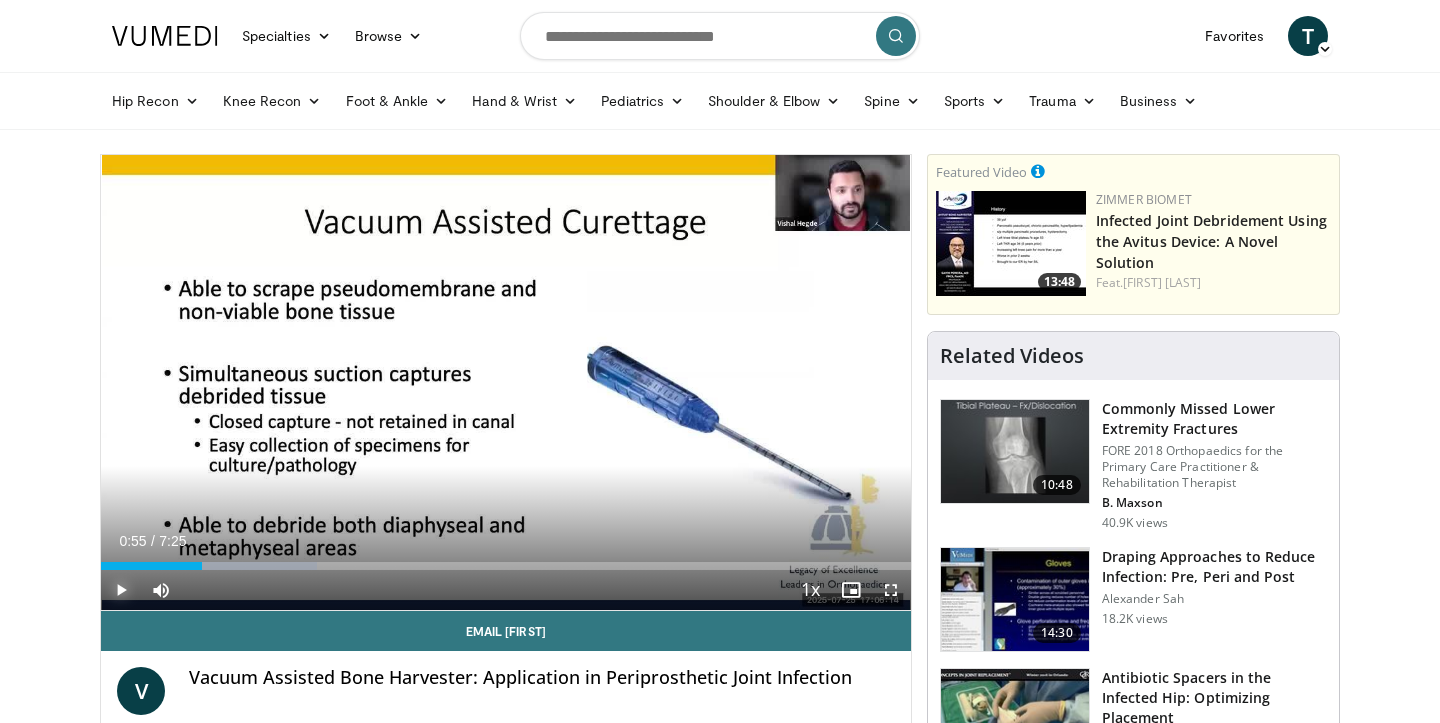 click at bounding box center (121, 590) 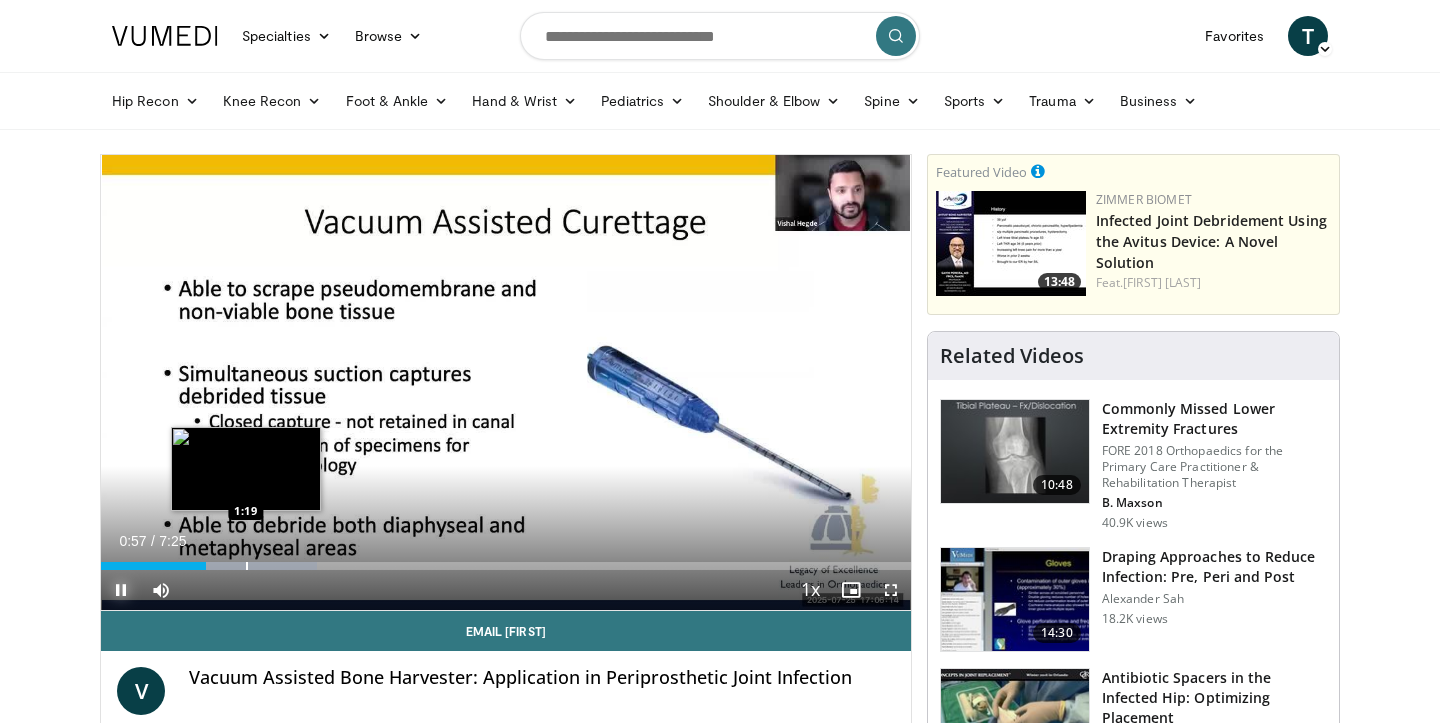 click at bounding box center (247, 566) 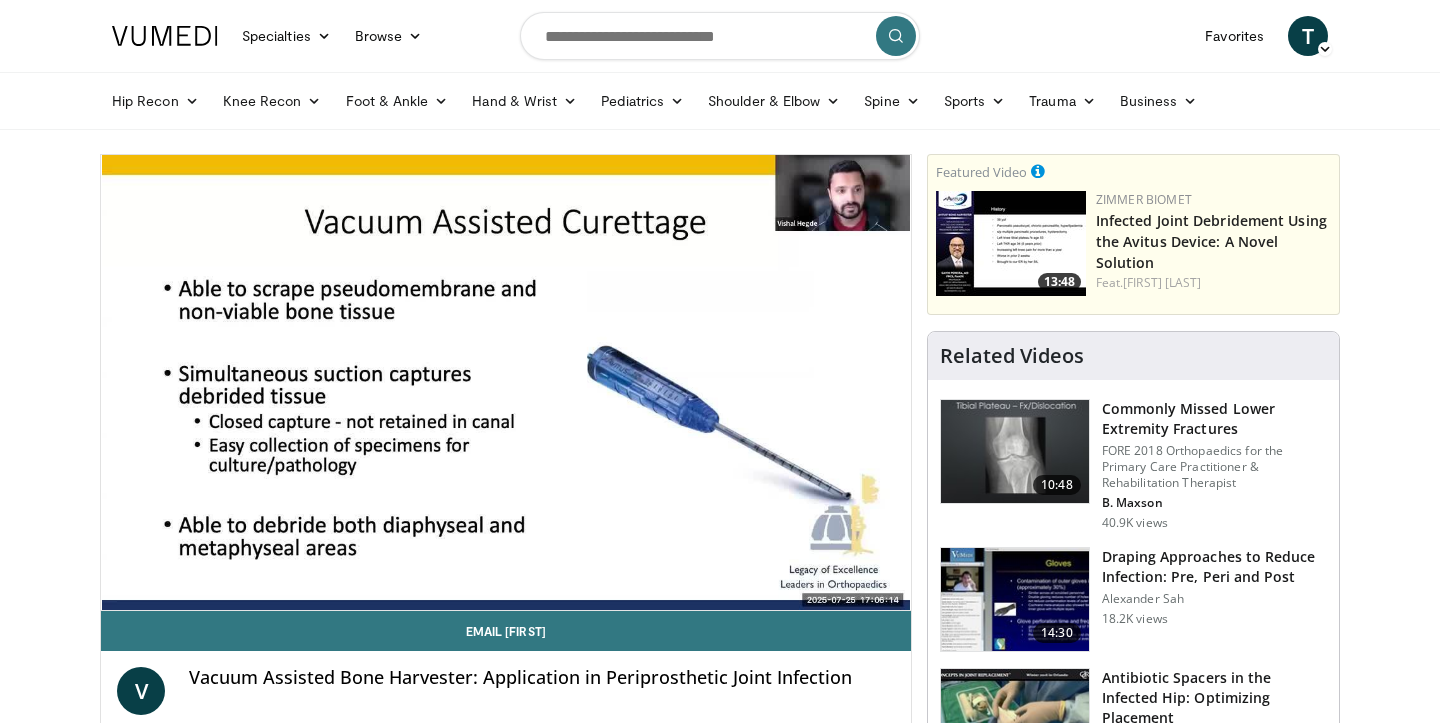 click on "10 seconds
Tap to unmute" at bounding box center [506, 382] 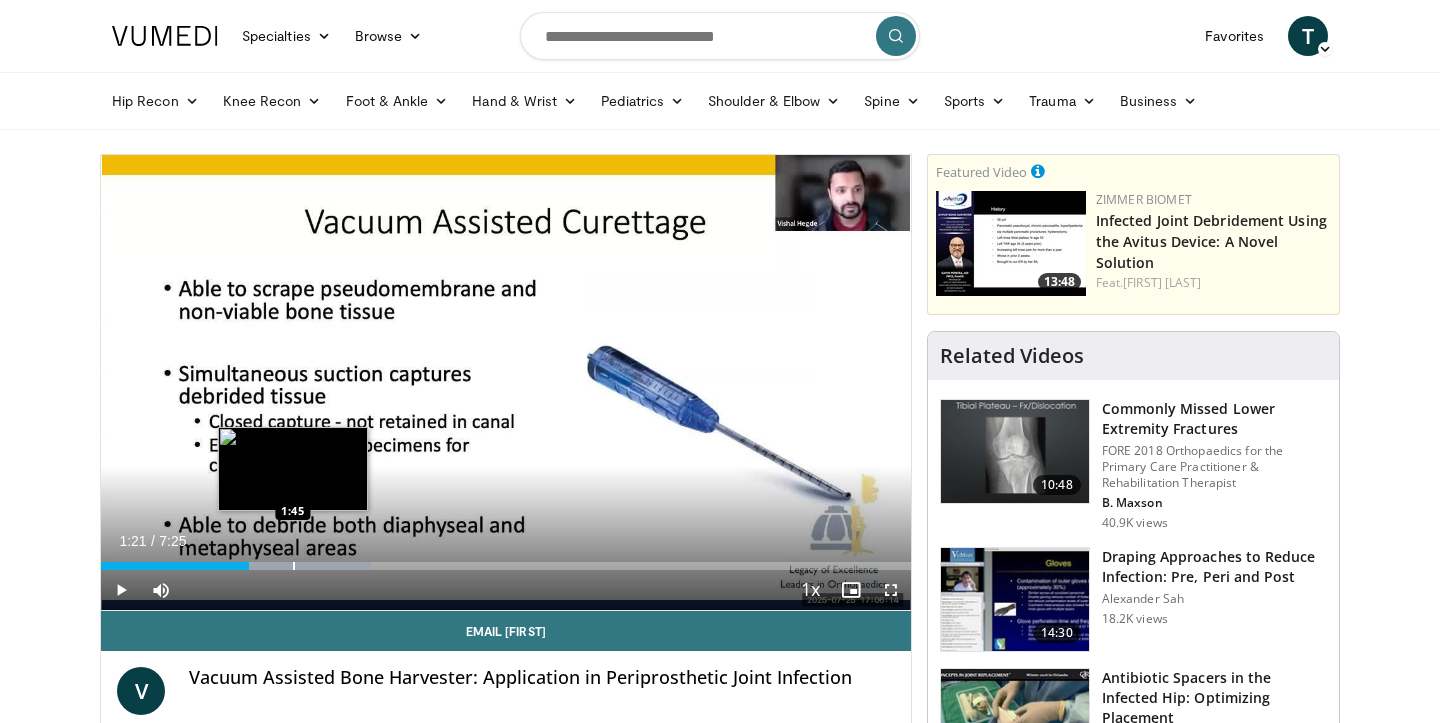 click on "Loaded :  33.35% 1:21 1:45" at bounding box center (506, 560) 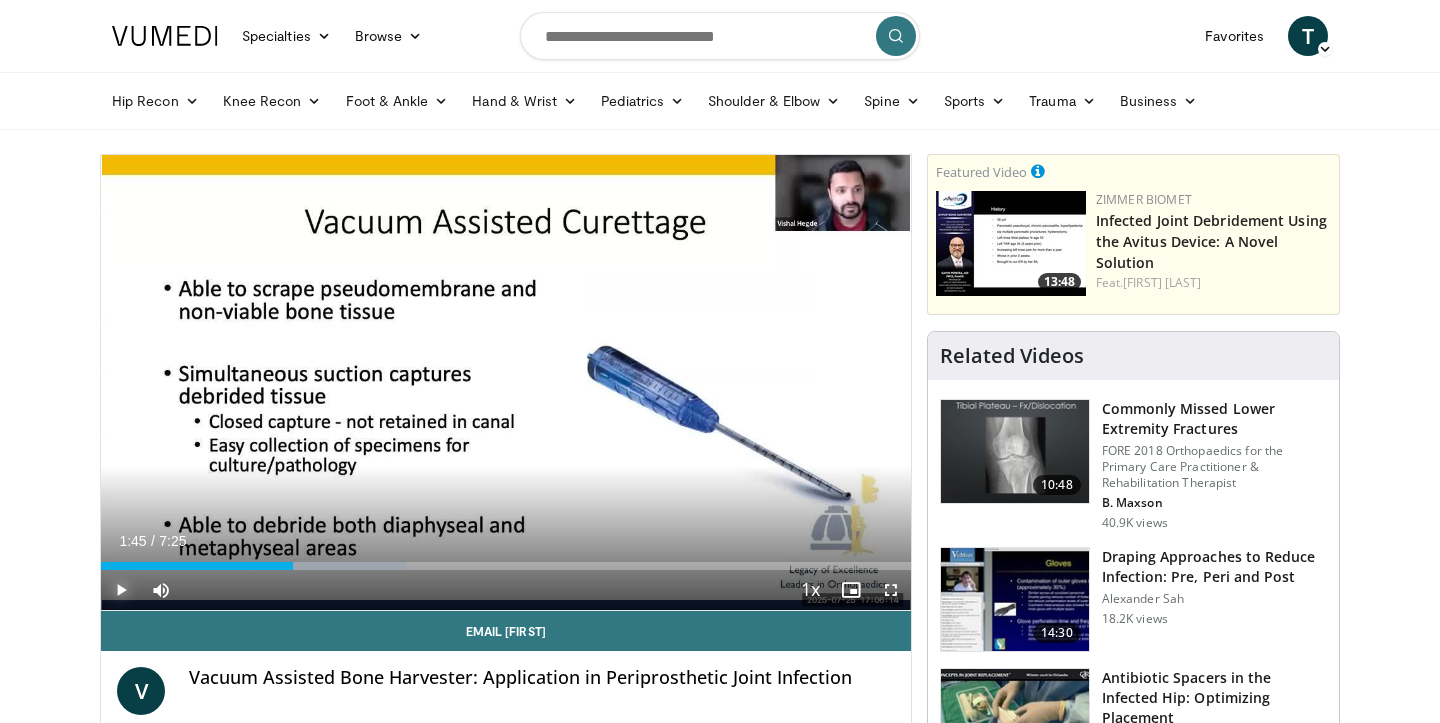click at bounding box center [121, 590] 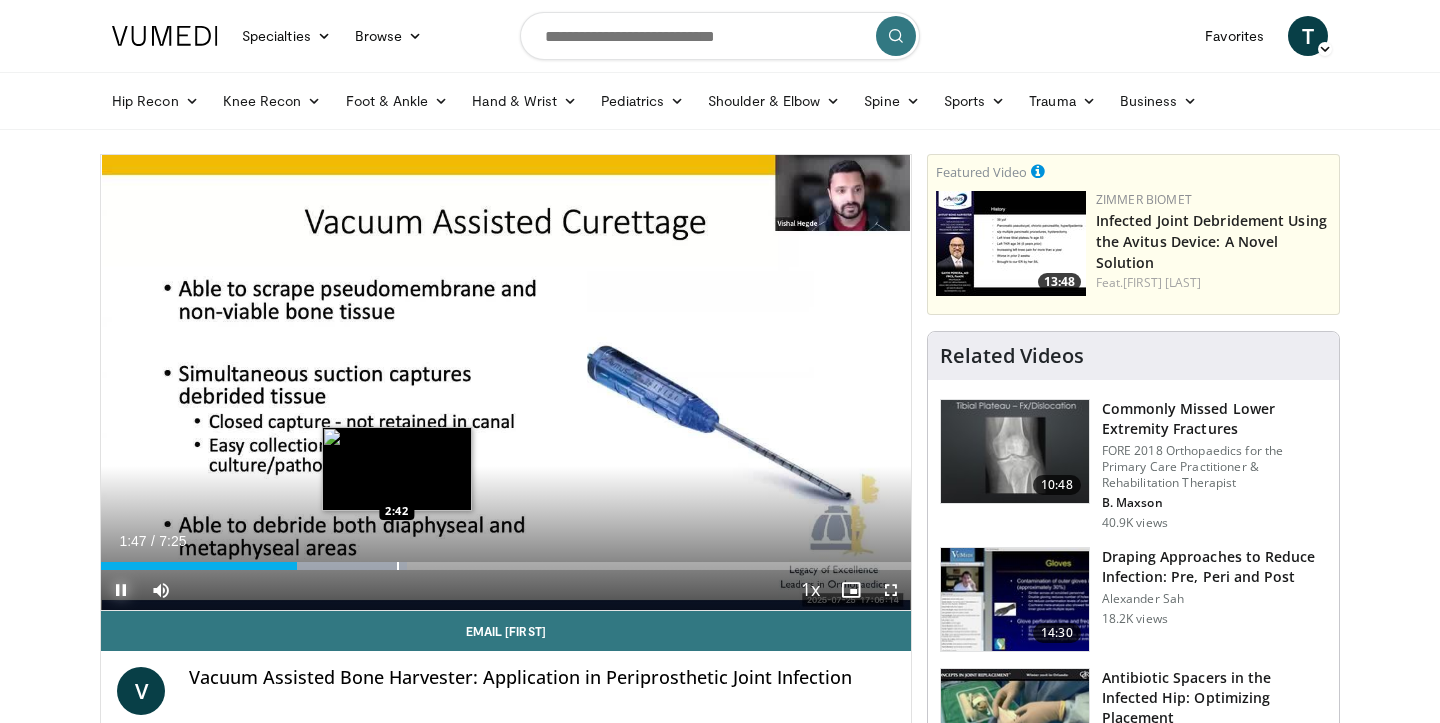 click at bounding box center [398, 566] 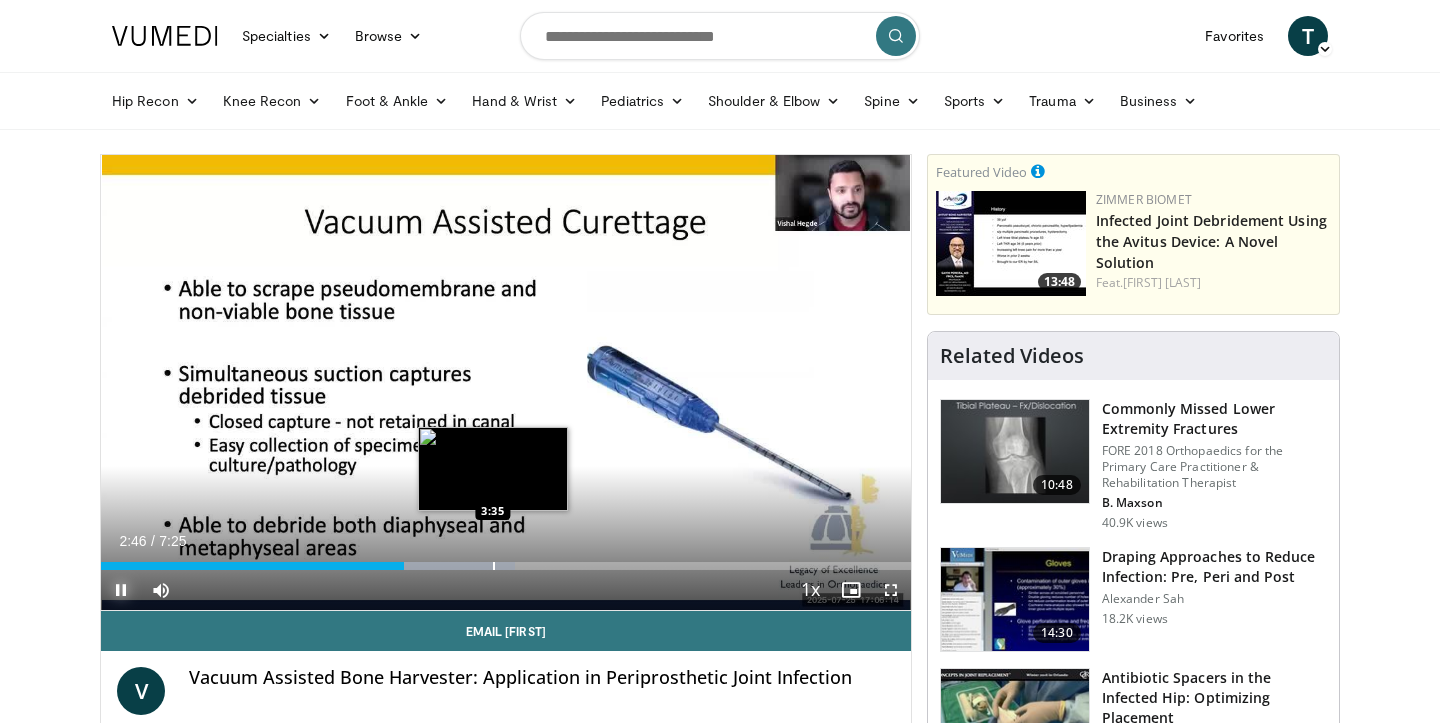 click at bounding box center [494, 566] 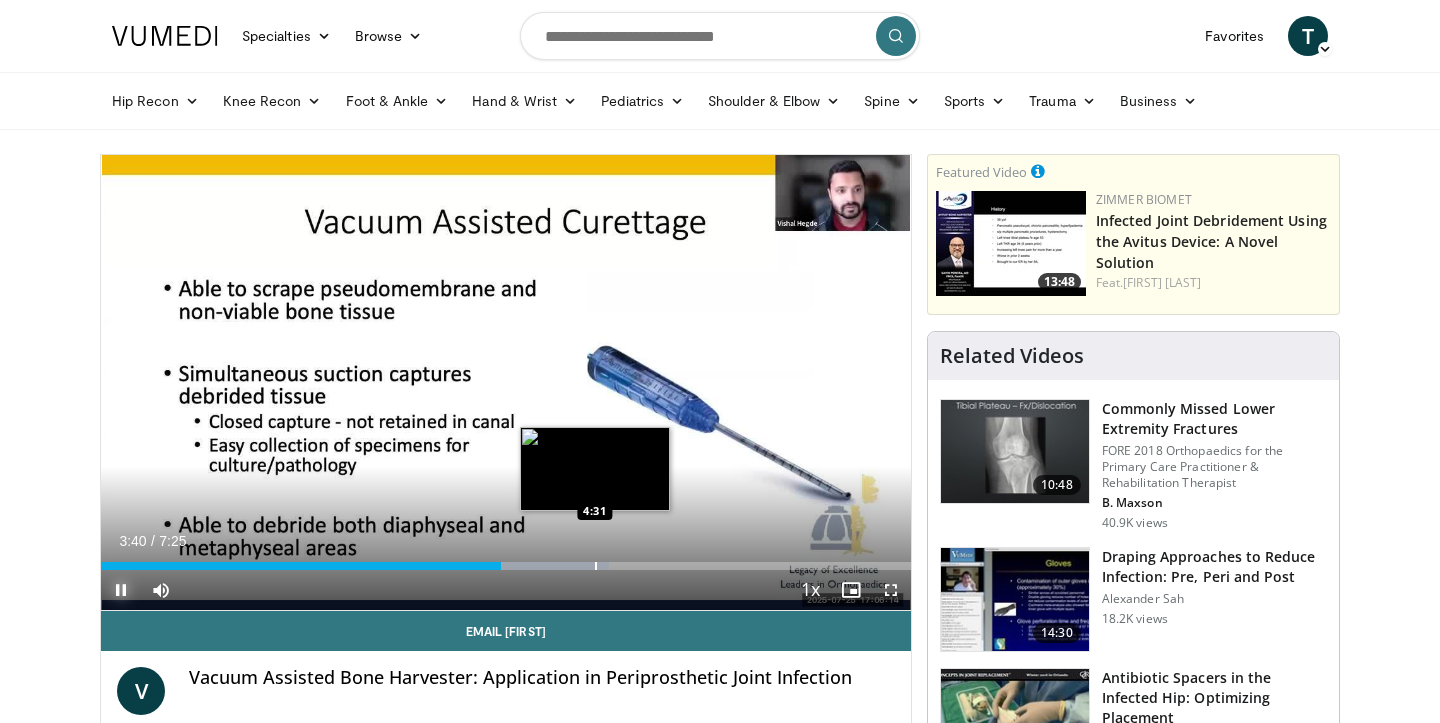 click at bounding box center [596, 566] 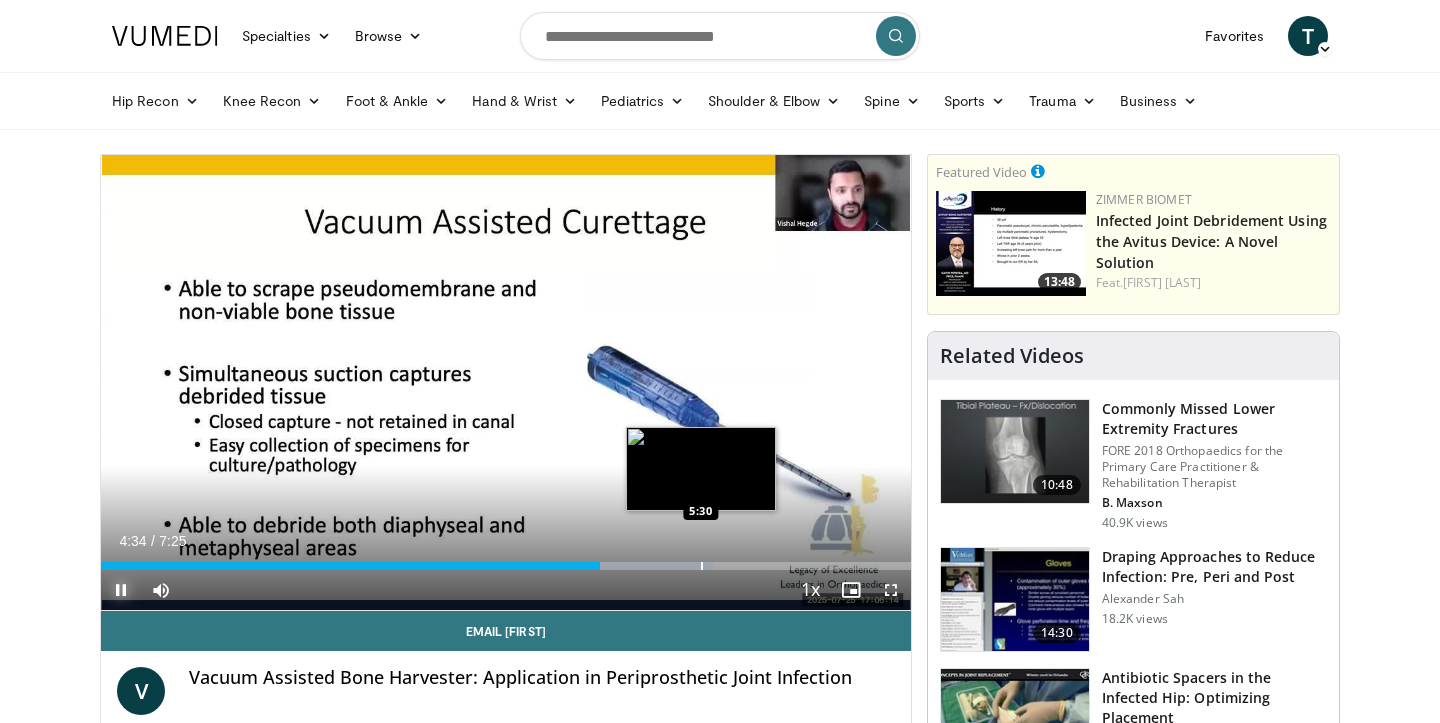 click on "Loaded :  75.61% 4:34 5:30" at bounding box center [506, 560] 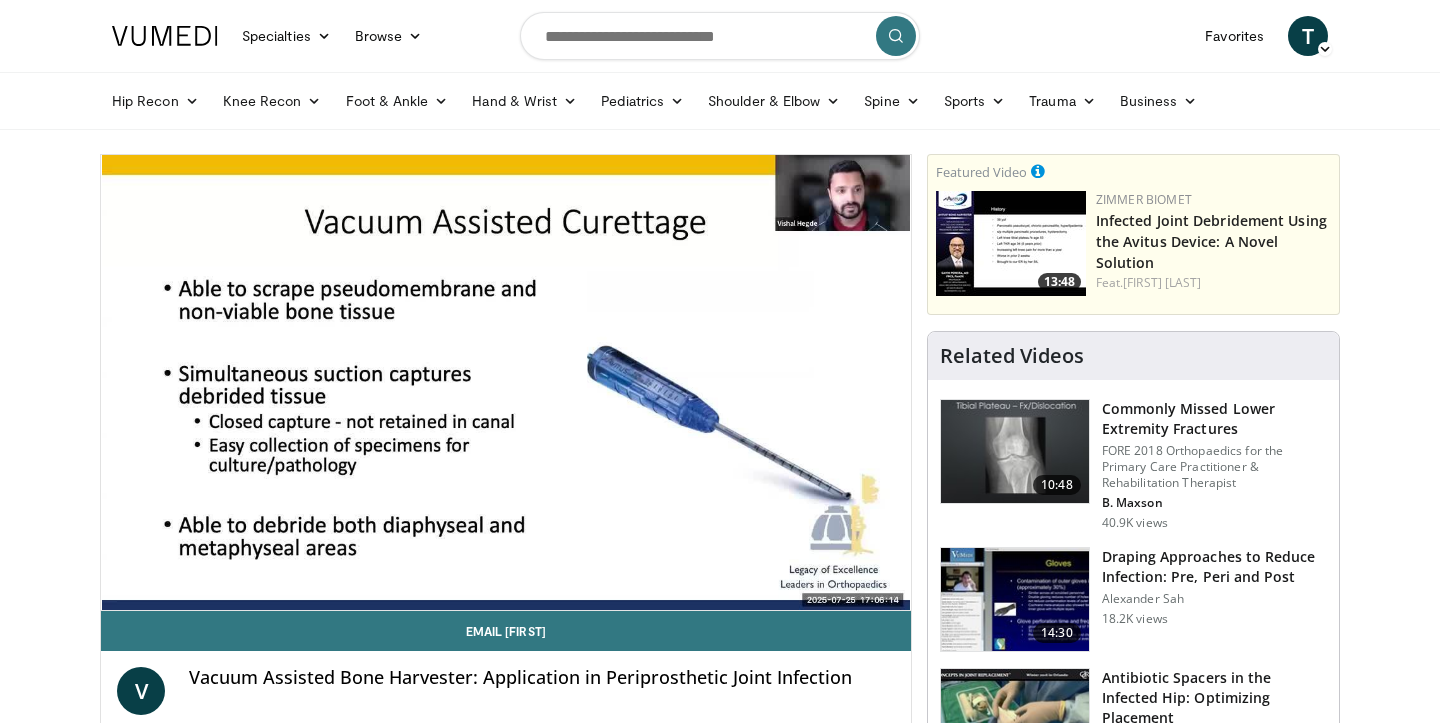 click on "Draping Approaches to Reduce Infection: Pre, Peri and Post" at bounding box center (1214, 567) 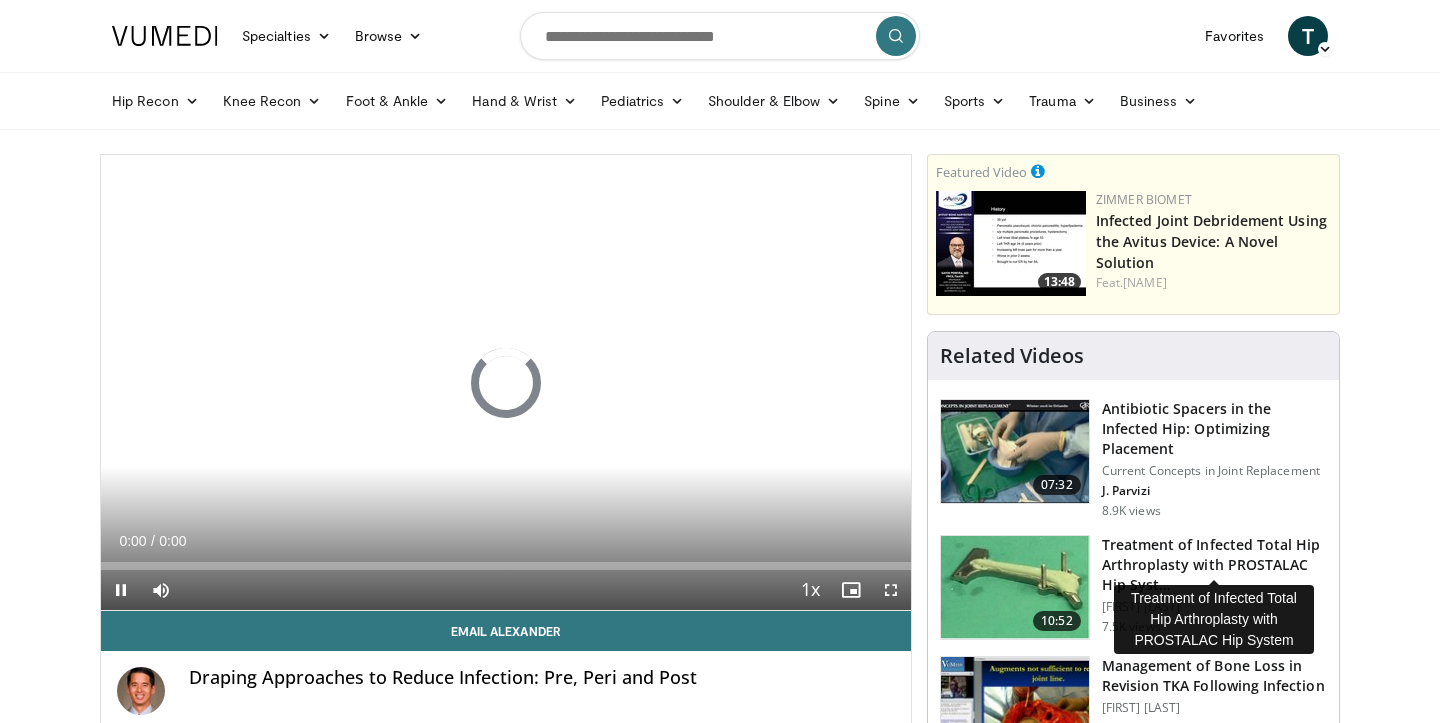 scroll, scrollTop: 0, scrollLeft: 0, axis: both 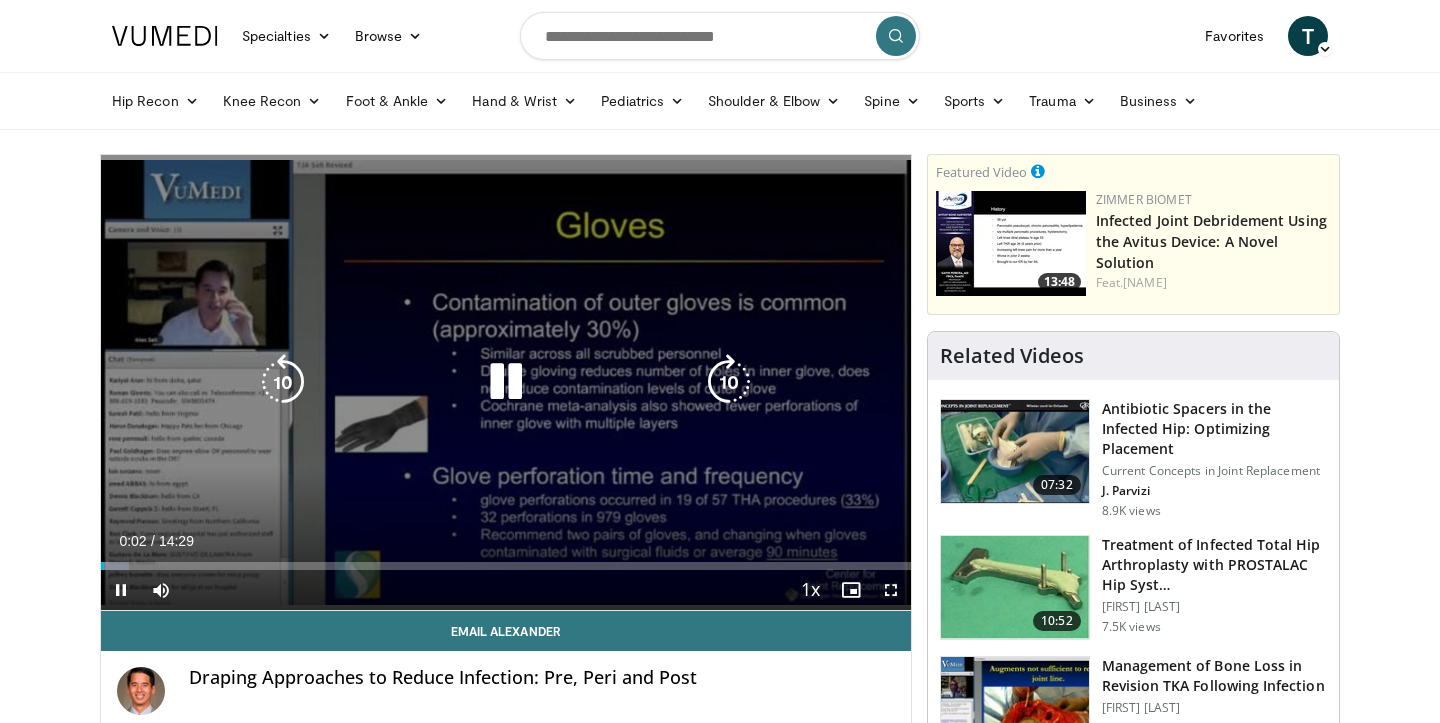 click at bounding box center [729, 382] 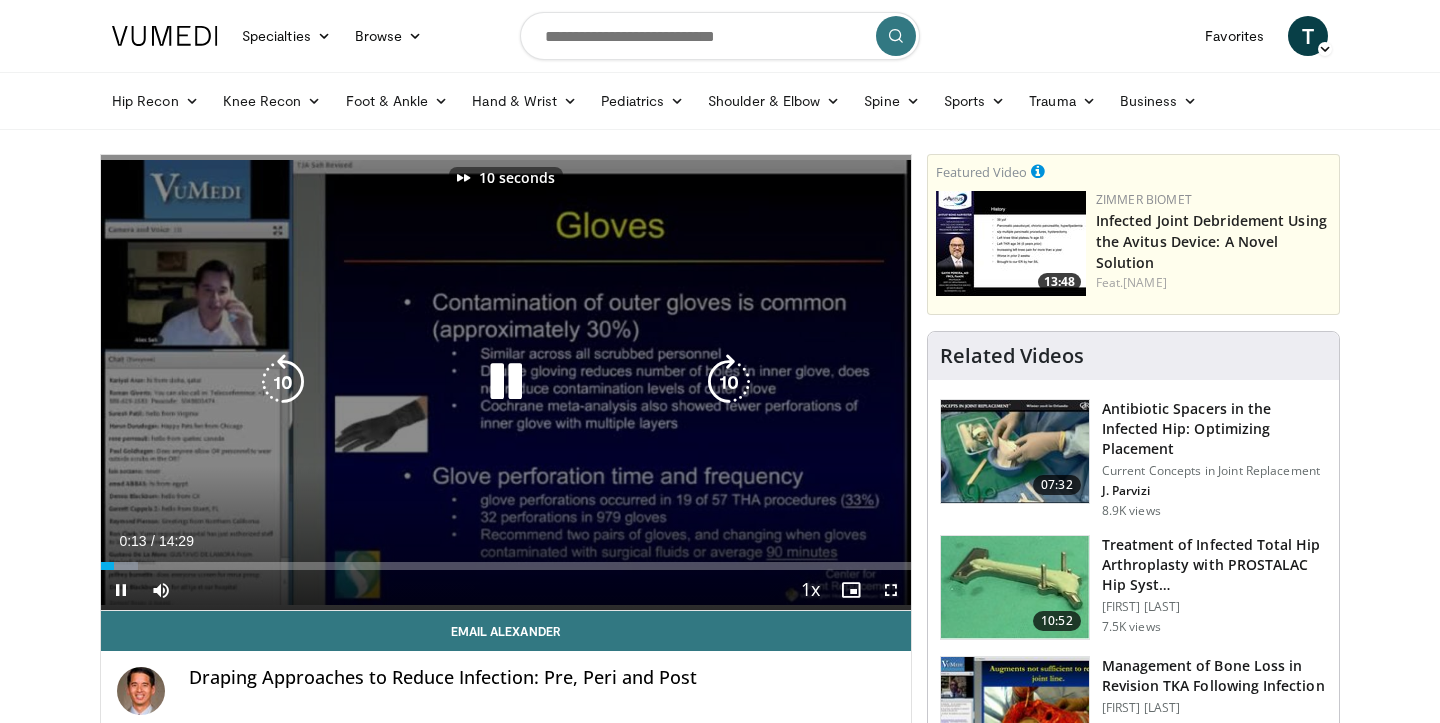 click at bounding box center [729, 382] 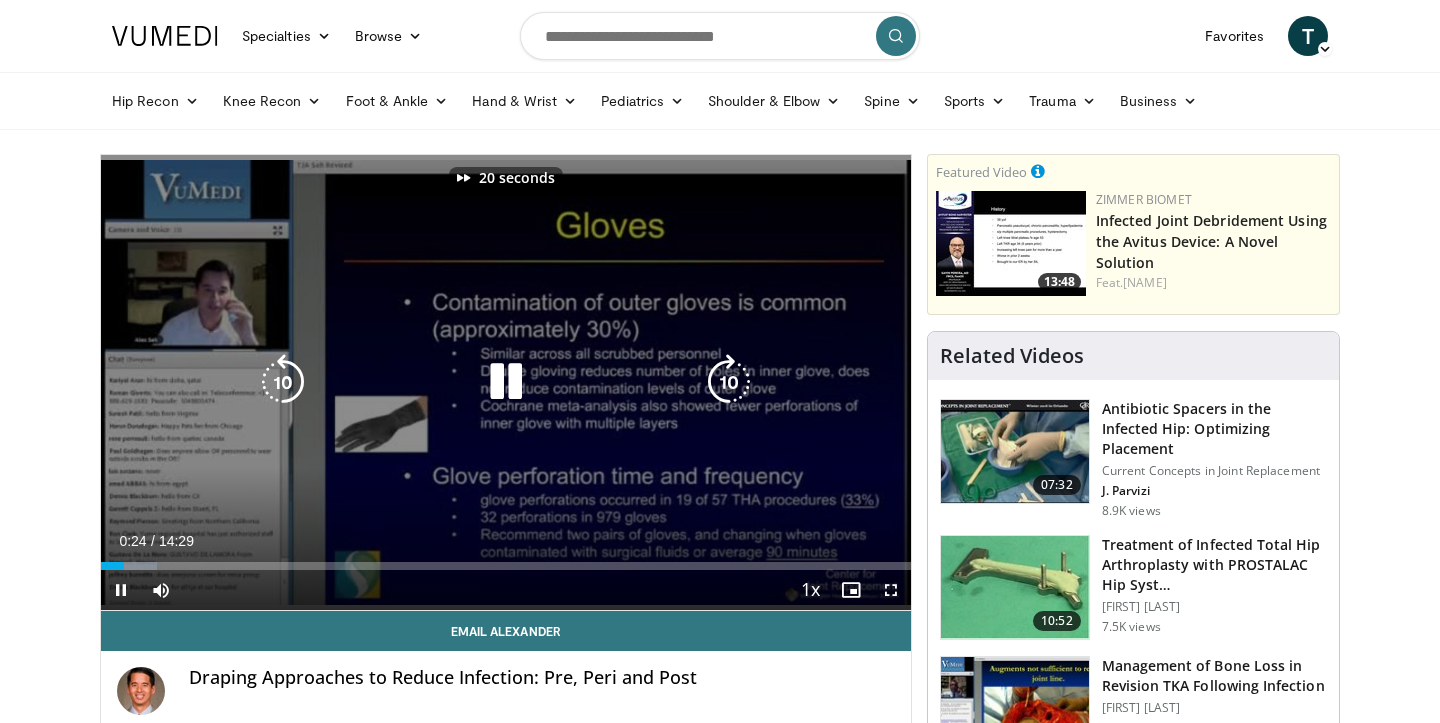 click at bounding box center [729, 382] 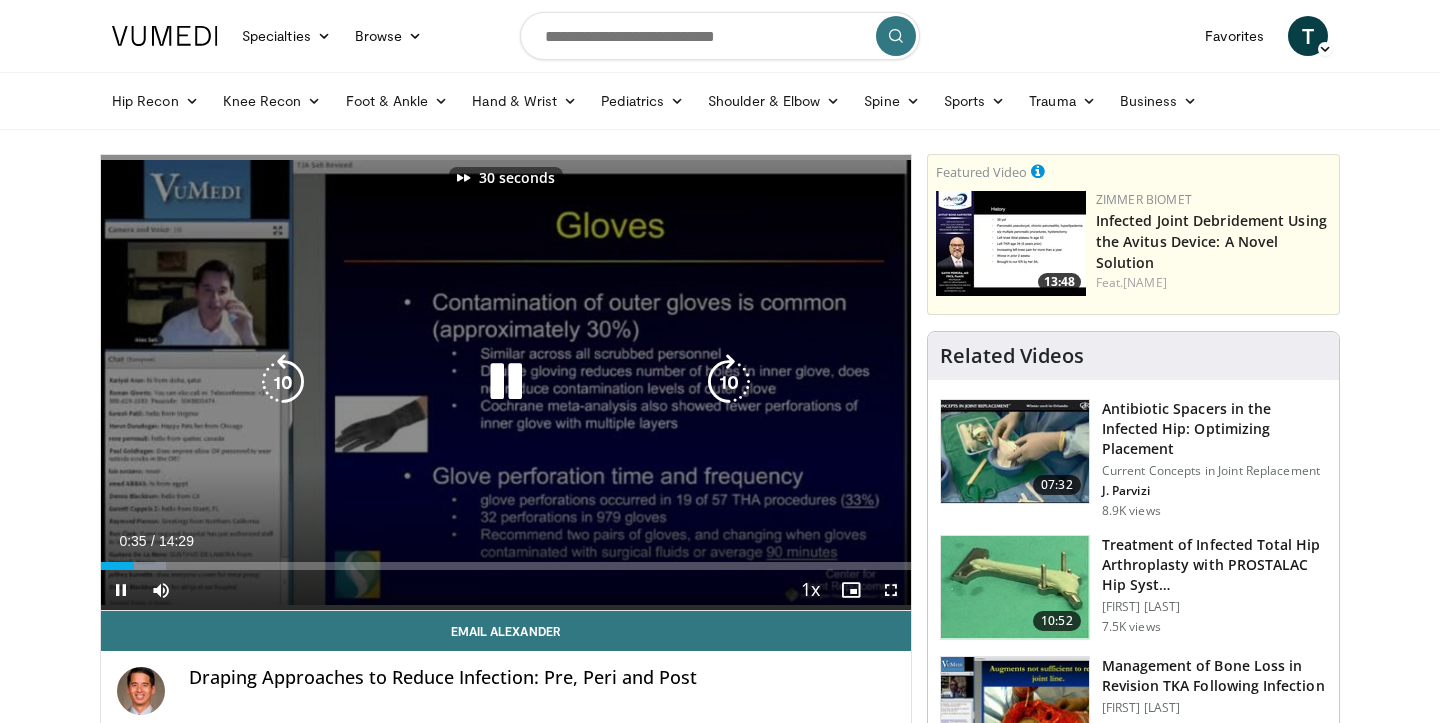 click at bounding box center (729, 382) 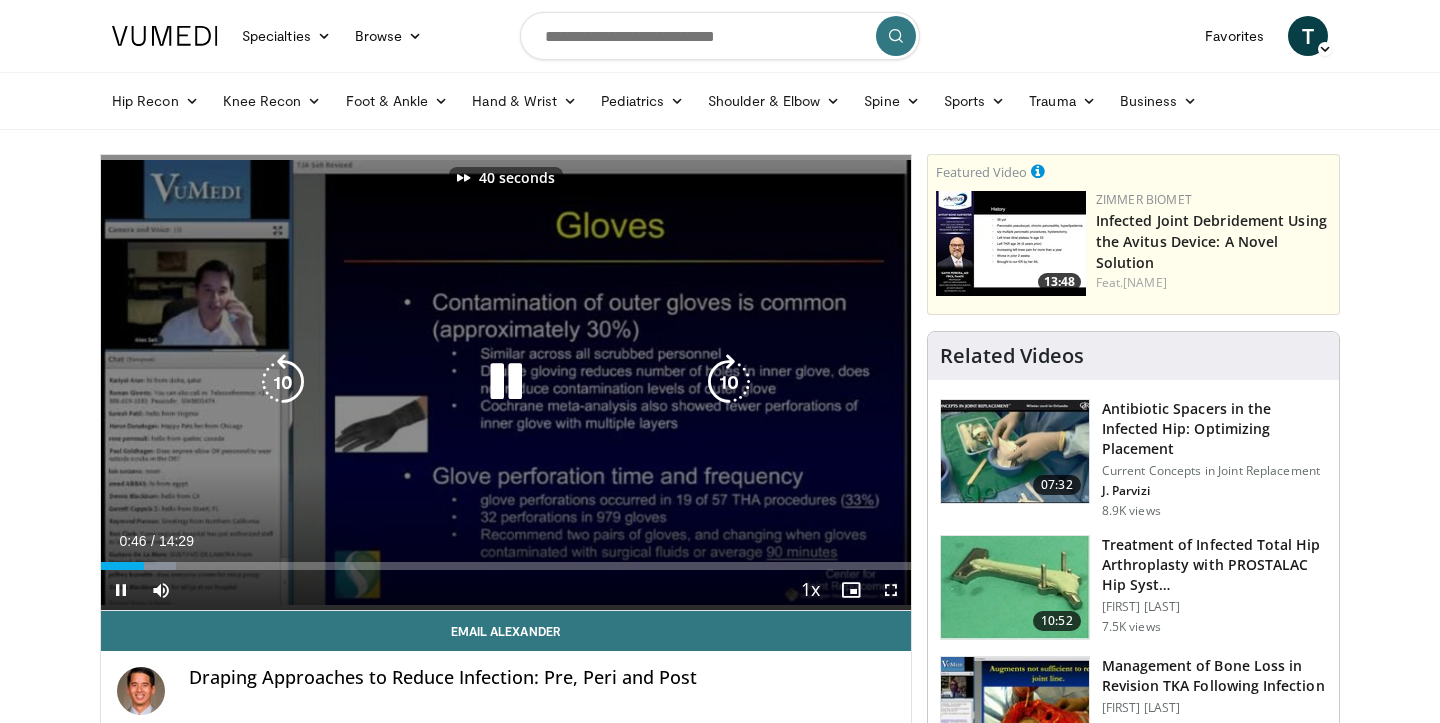 click at bounding box center [729, 382] 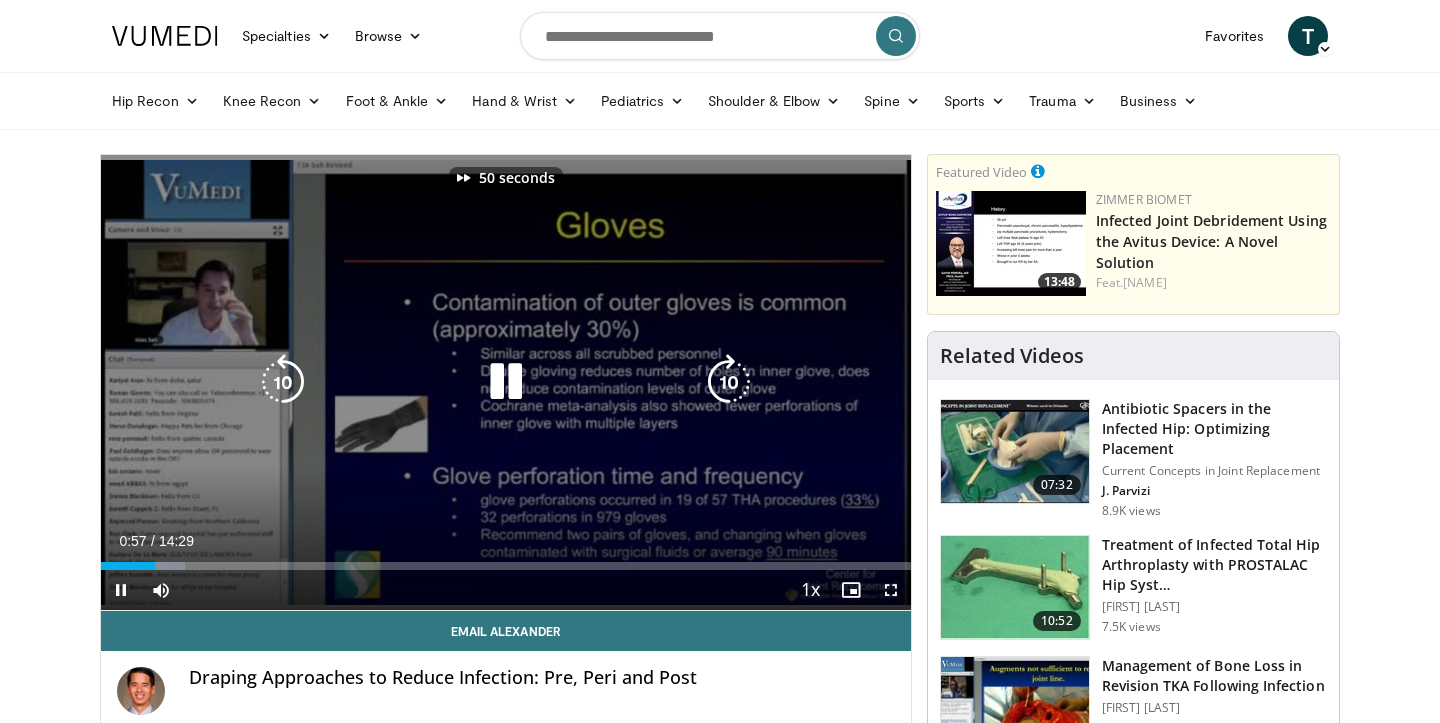 click at bounding box center [729, 382] 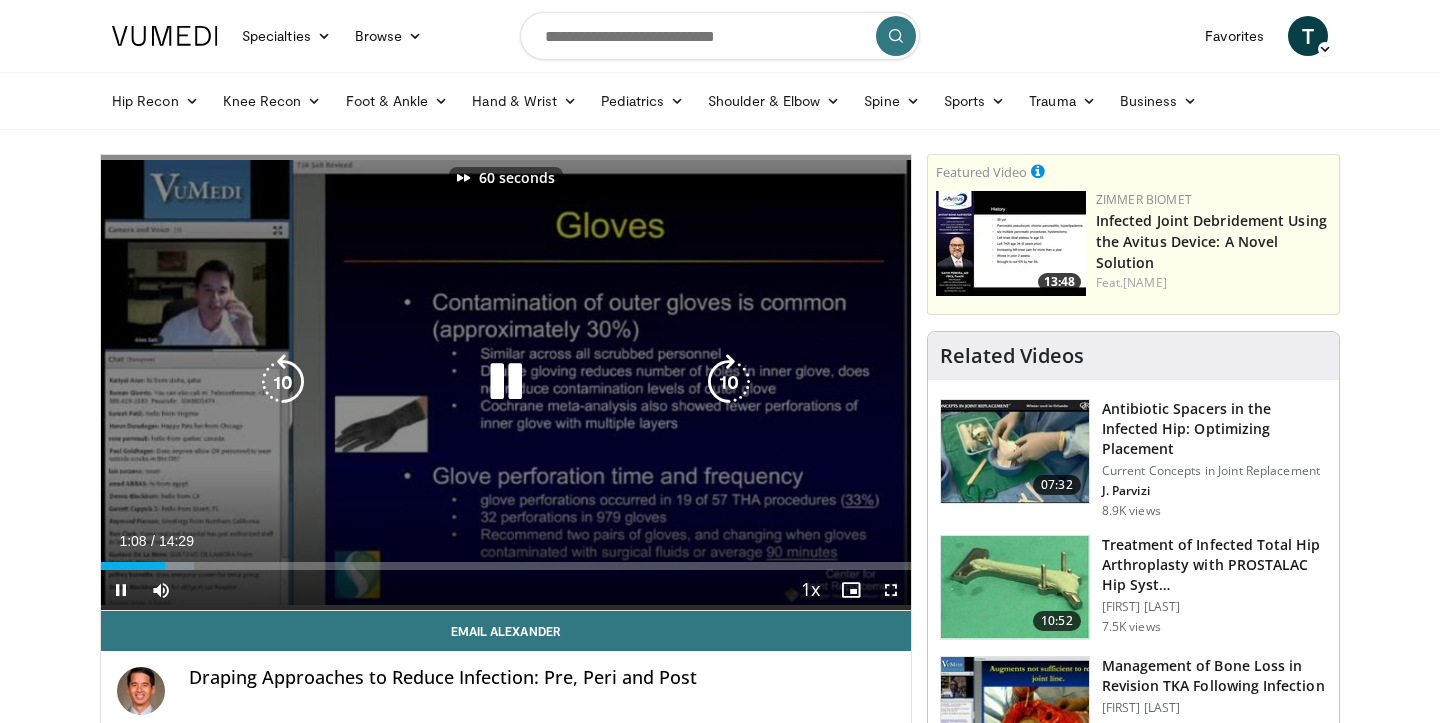 click at bounding box center (729, 382) 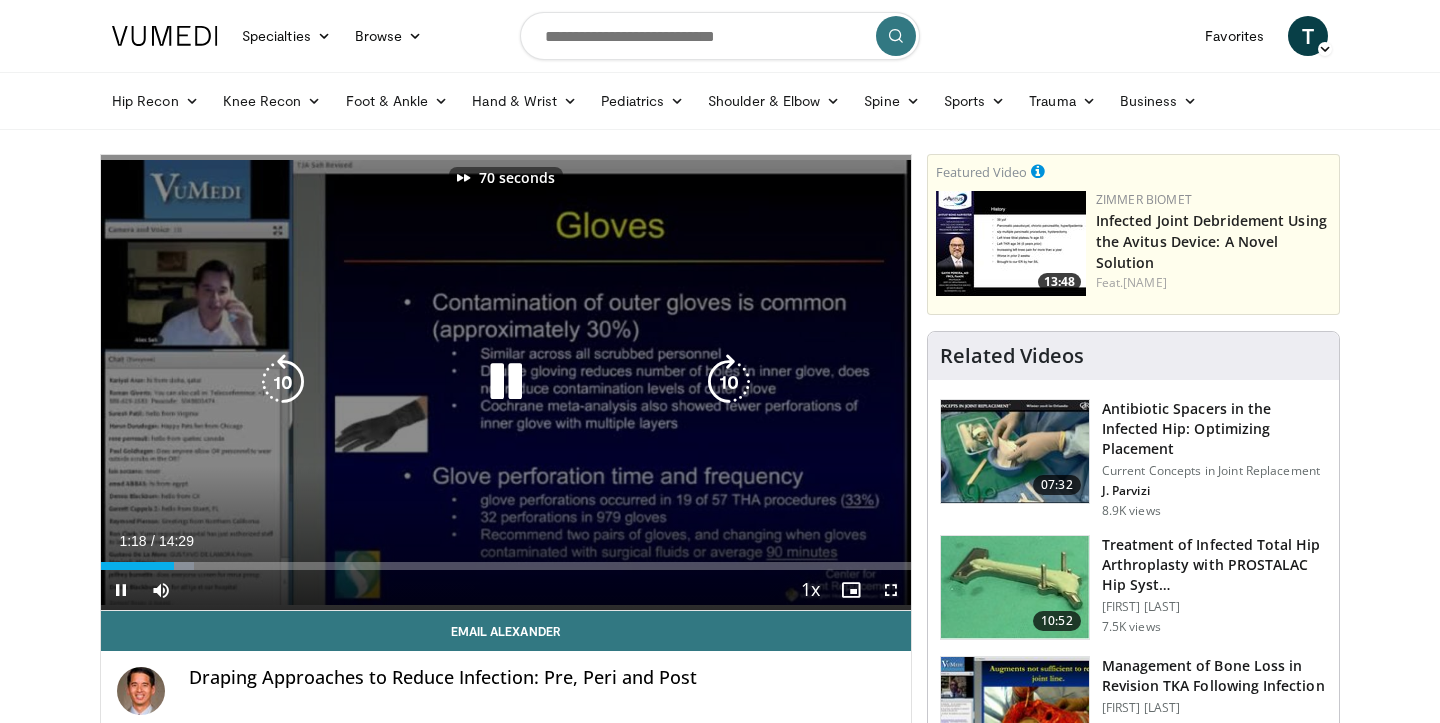 click at bounding box center (729, 382) 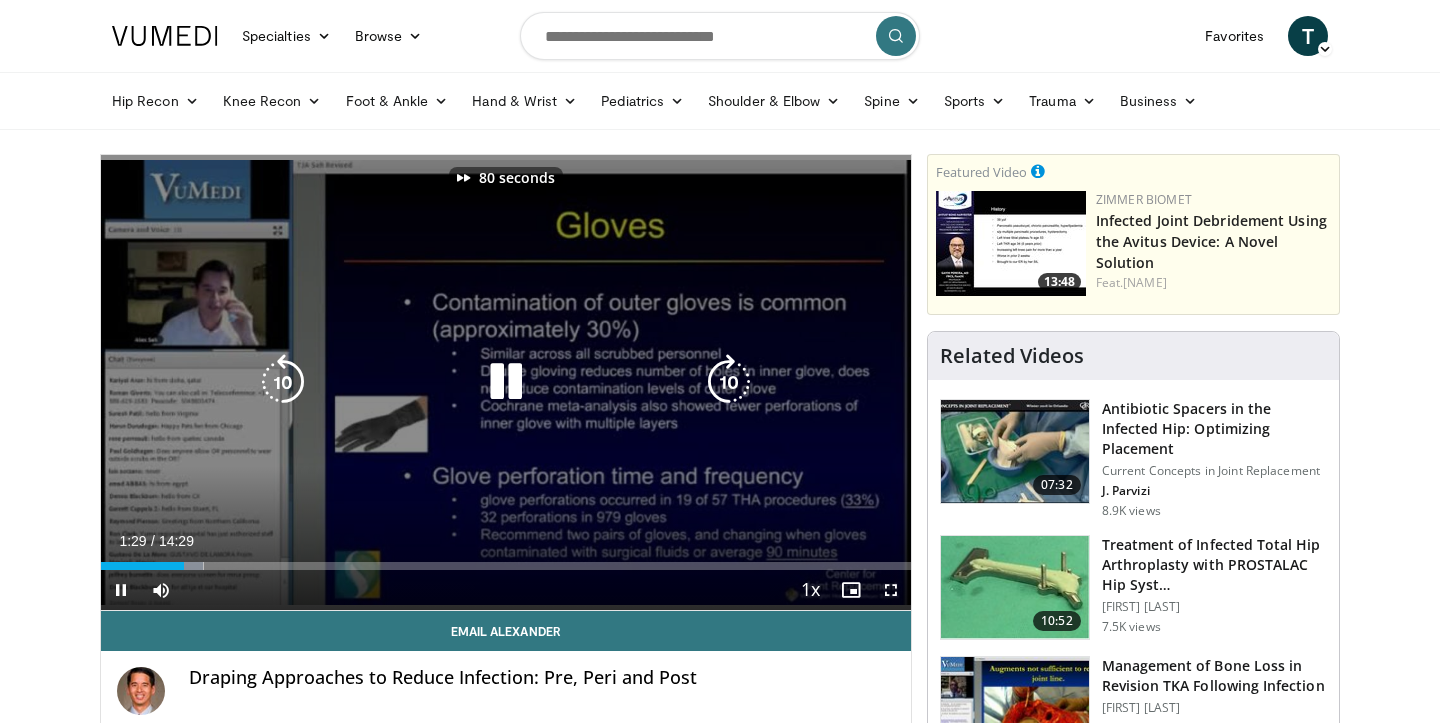 click at bounding box center (729, 382) 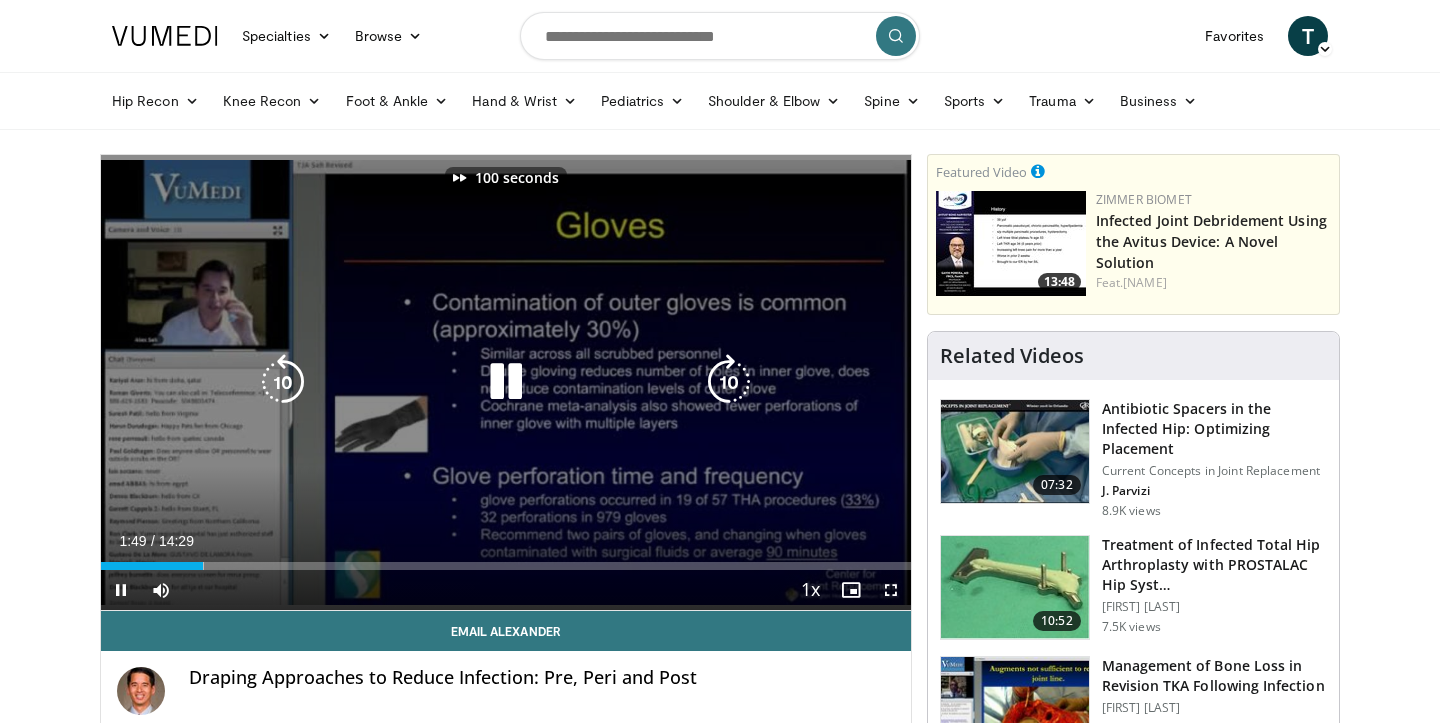 click at bounding box center (729, 382) 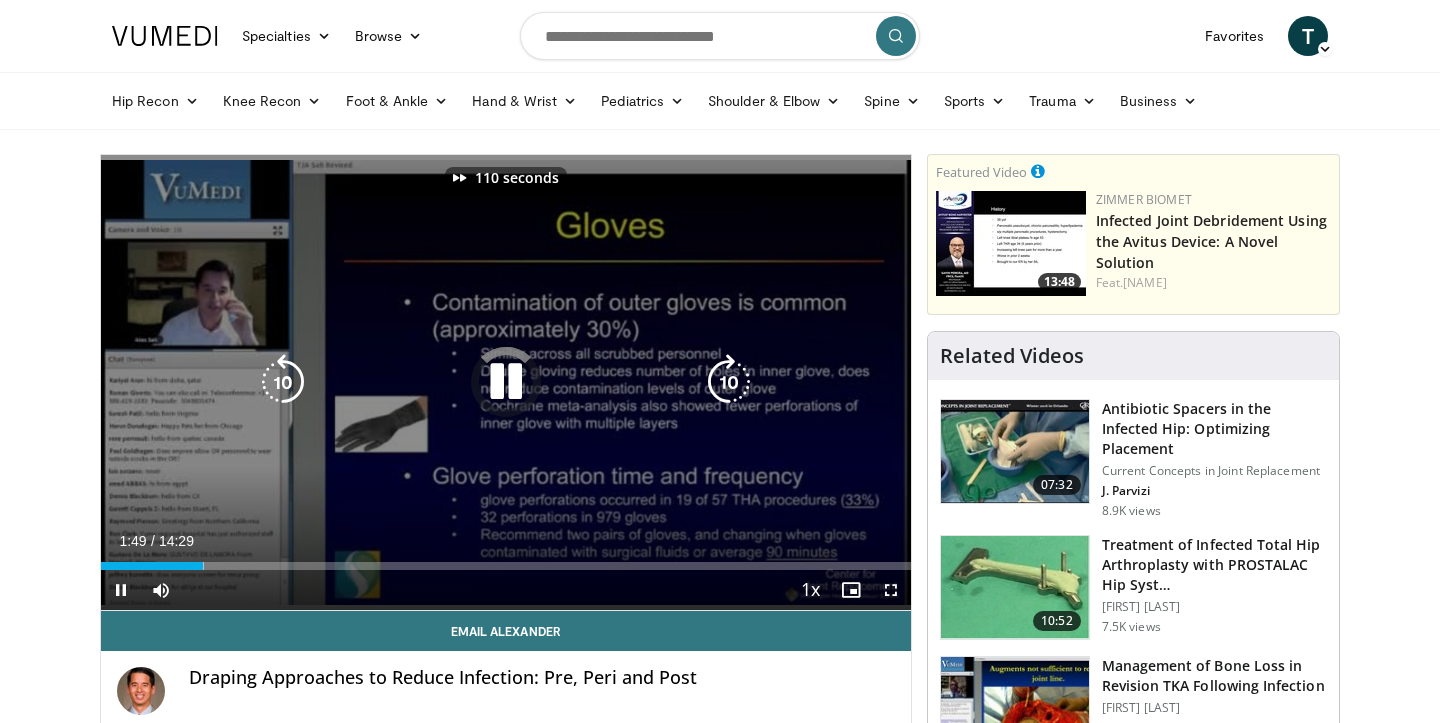 click at bounding box center [729, 382] 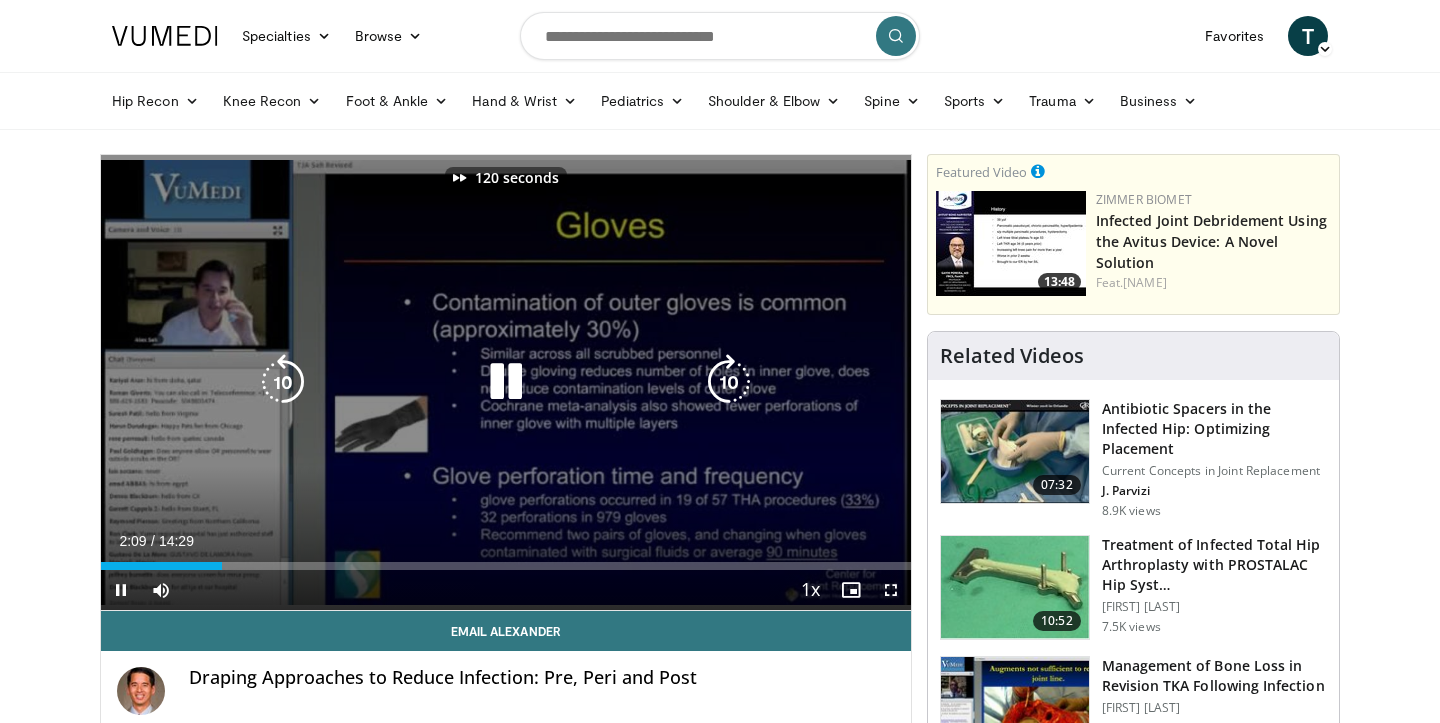 click at bounding box center (729, 382) 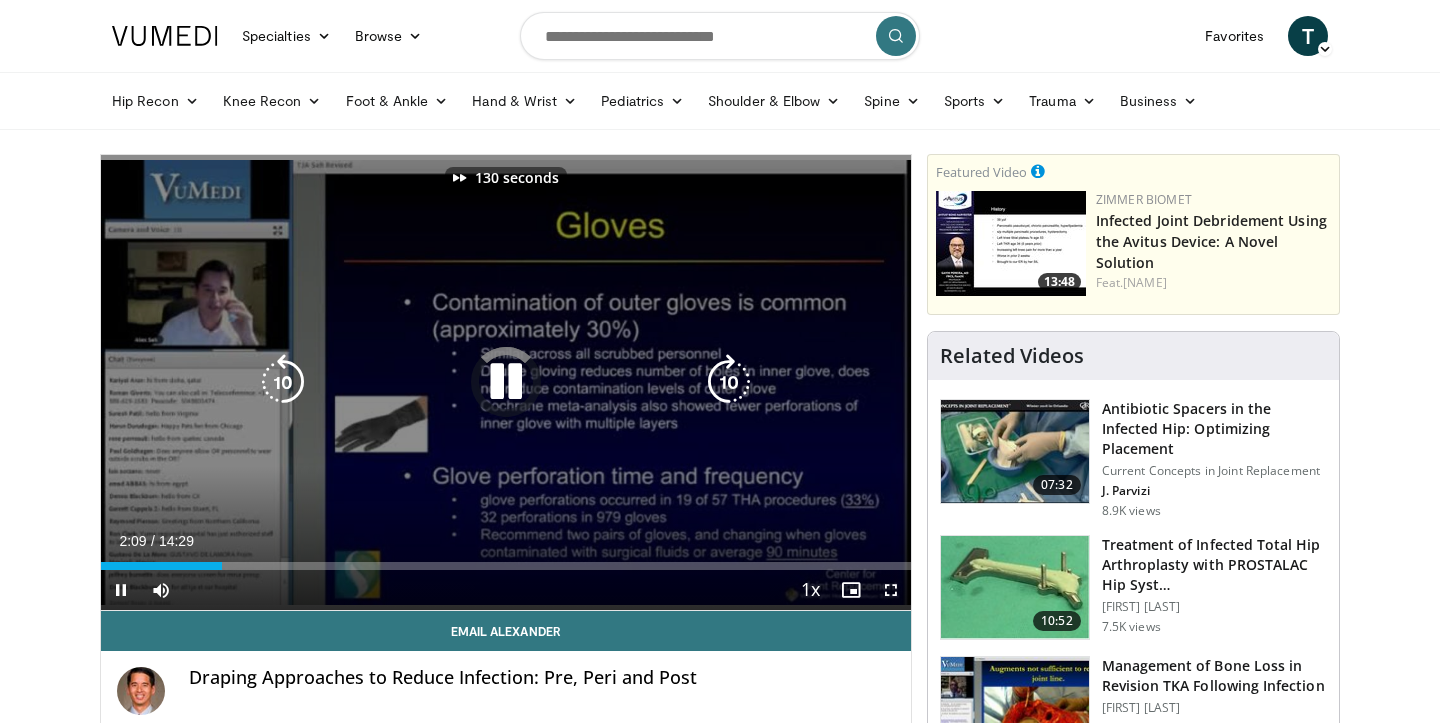 click at bounding box center [729, 382] 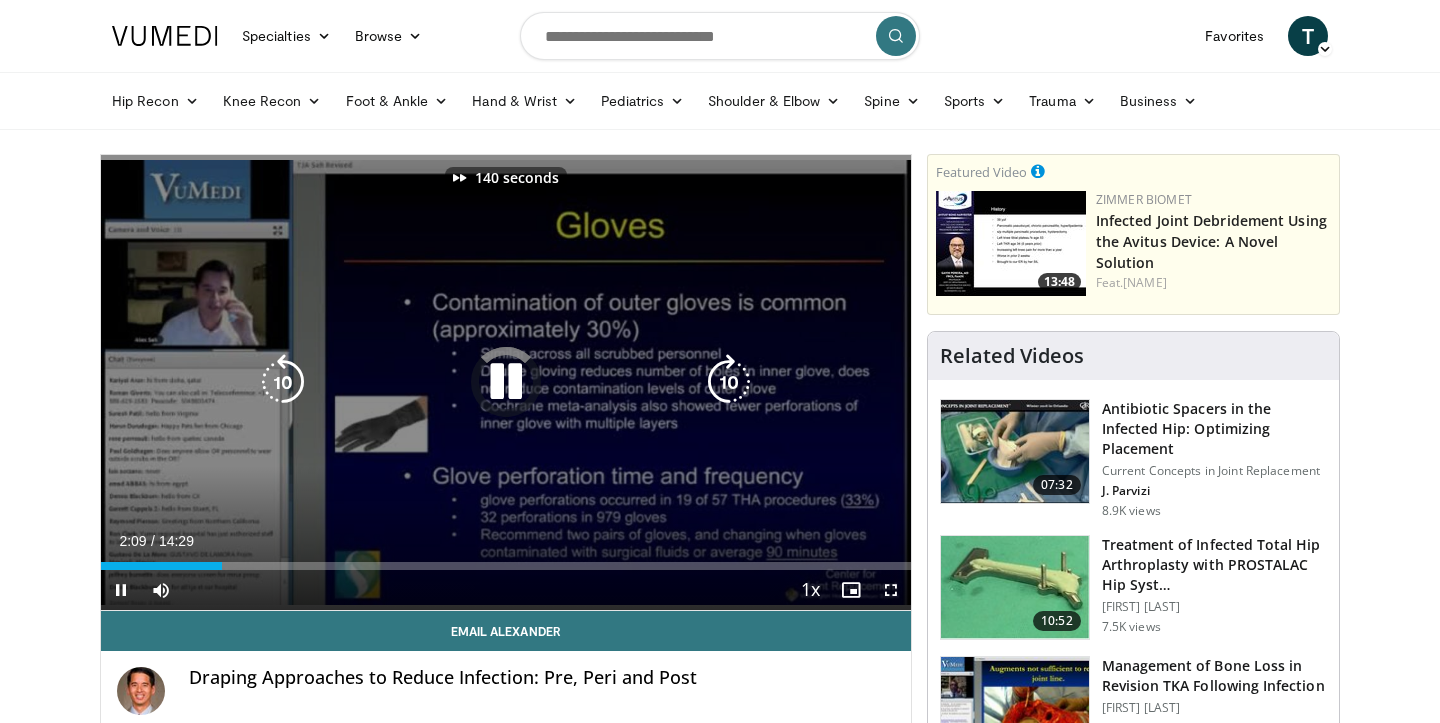 click at bounding box center (729, 382) 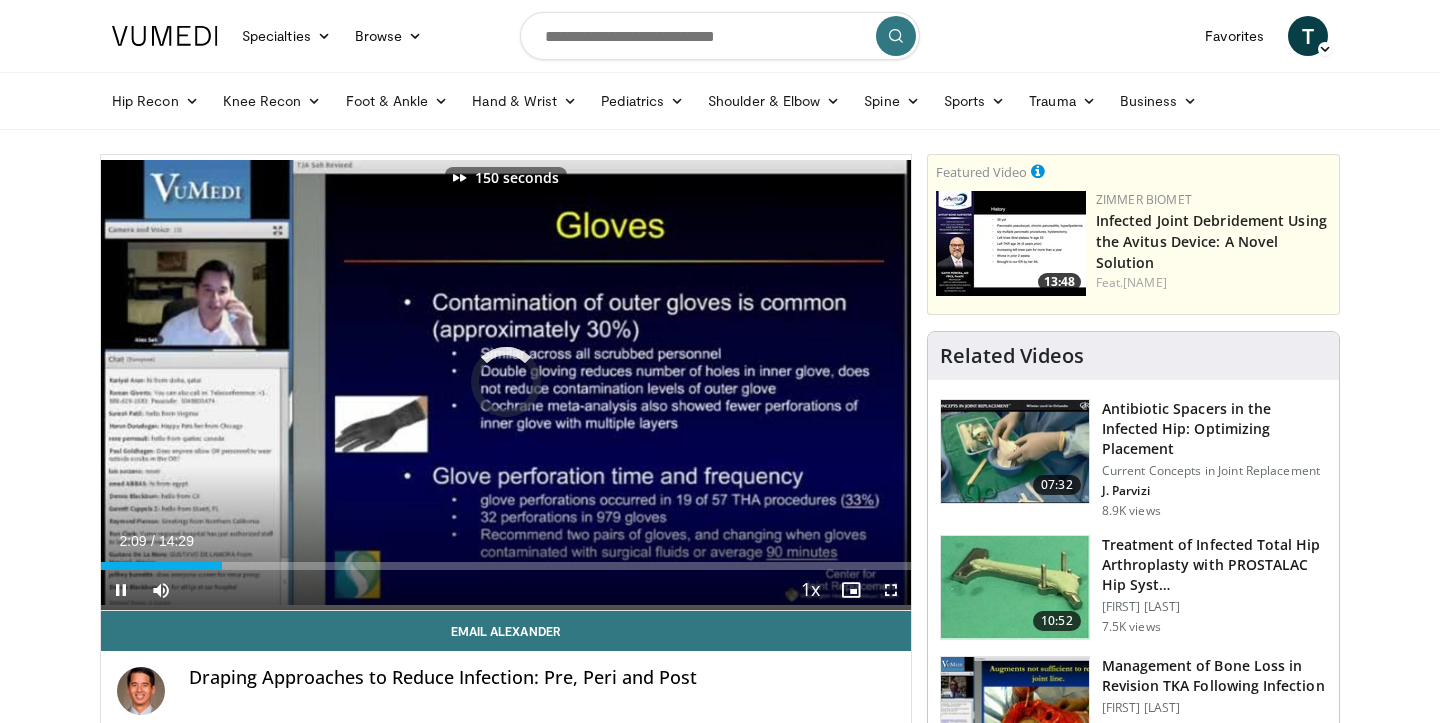 click on "Current Time  2:09 / Duration  14:29 Pause Skip Backward Skip Forward Mute Loaded :  0.00% 02:40 03:08 Stream Type  LIVE Seek to live, currently behind live LIVE   1x Playback Rate 0.5x 0.75x 1x , selected 1.25x 1.5x 1.75x 2x Chapters Chapters Descriptions descriptions off , selected Captions captions settings , opens captions settings dialog captions off , selected Audio Track en (Main) , selected Fullscreen Enable picture-in-picture mode" at bounding box center (506, 590) 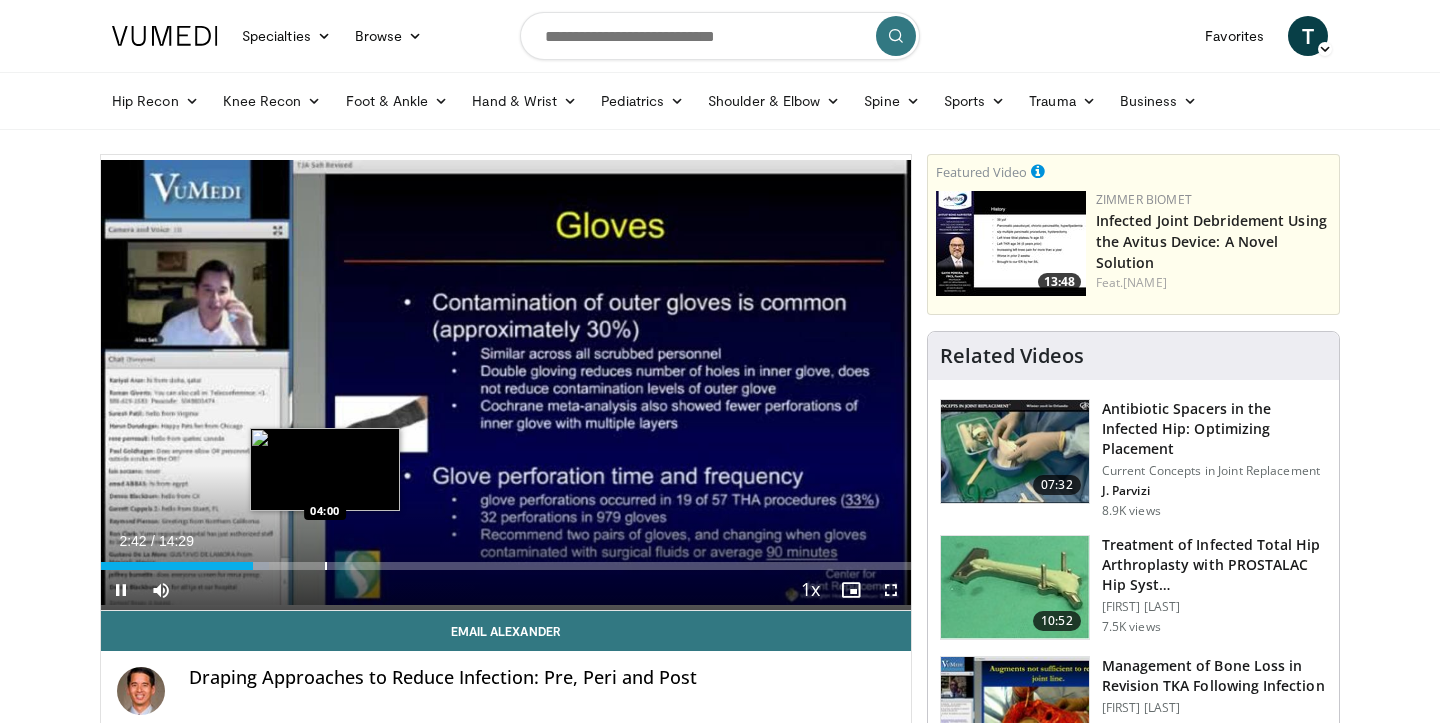 click at bounding box center (326, 566) 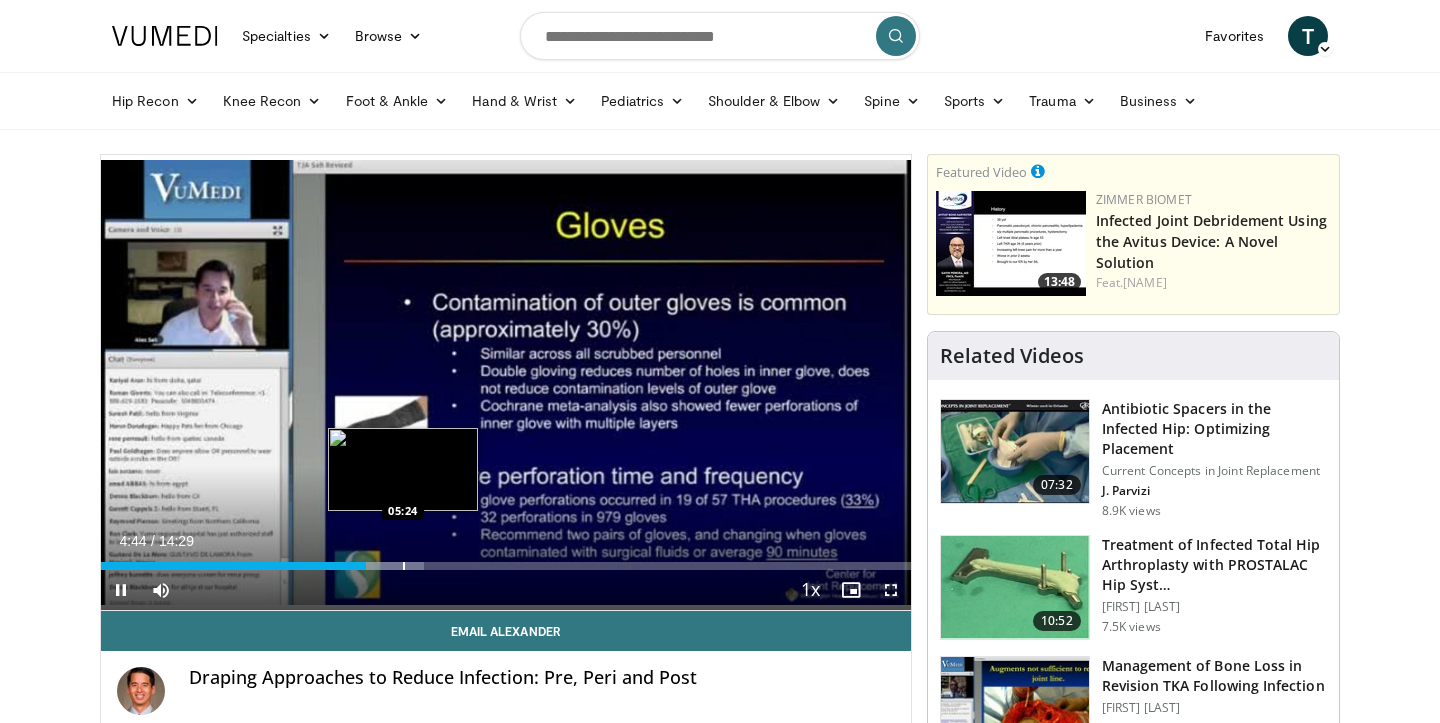 click at bounding box center (404, 566) 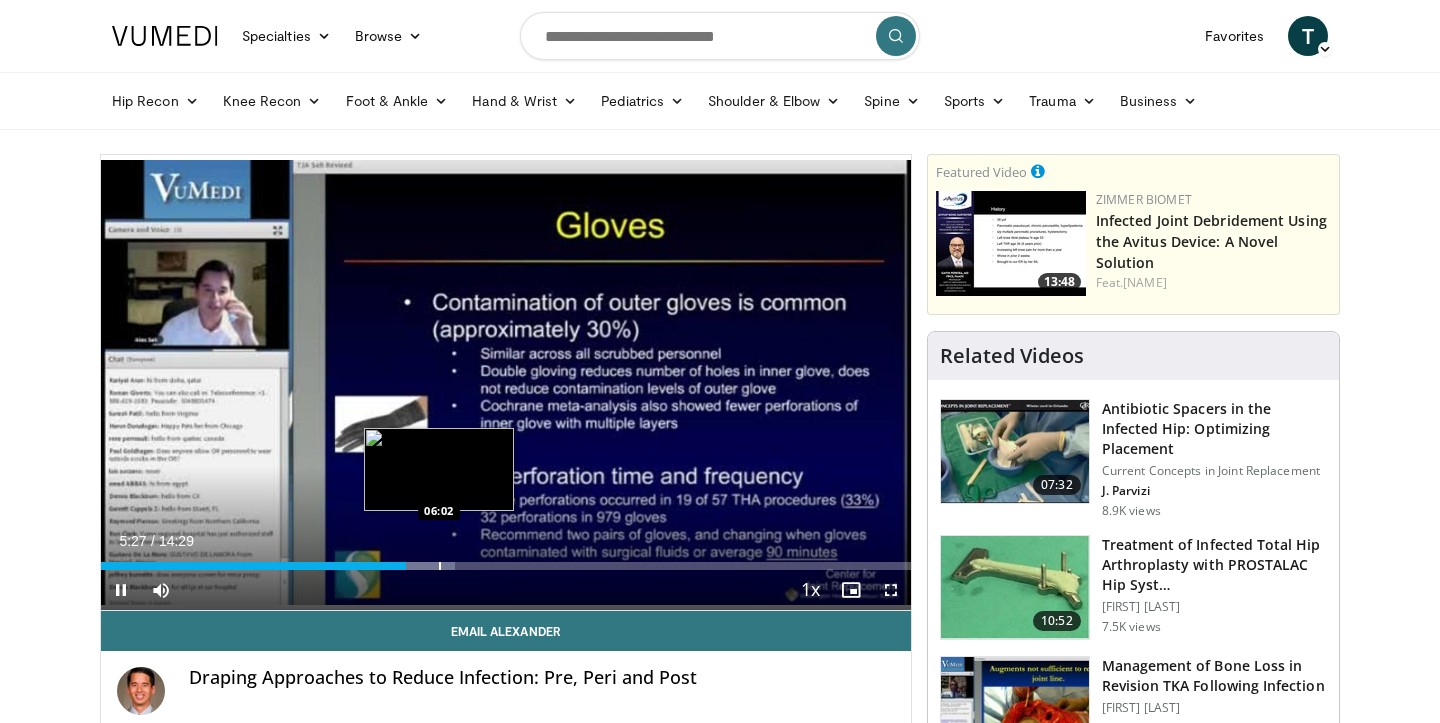 click at bounding box center (416, 566) 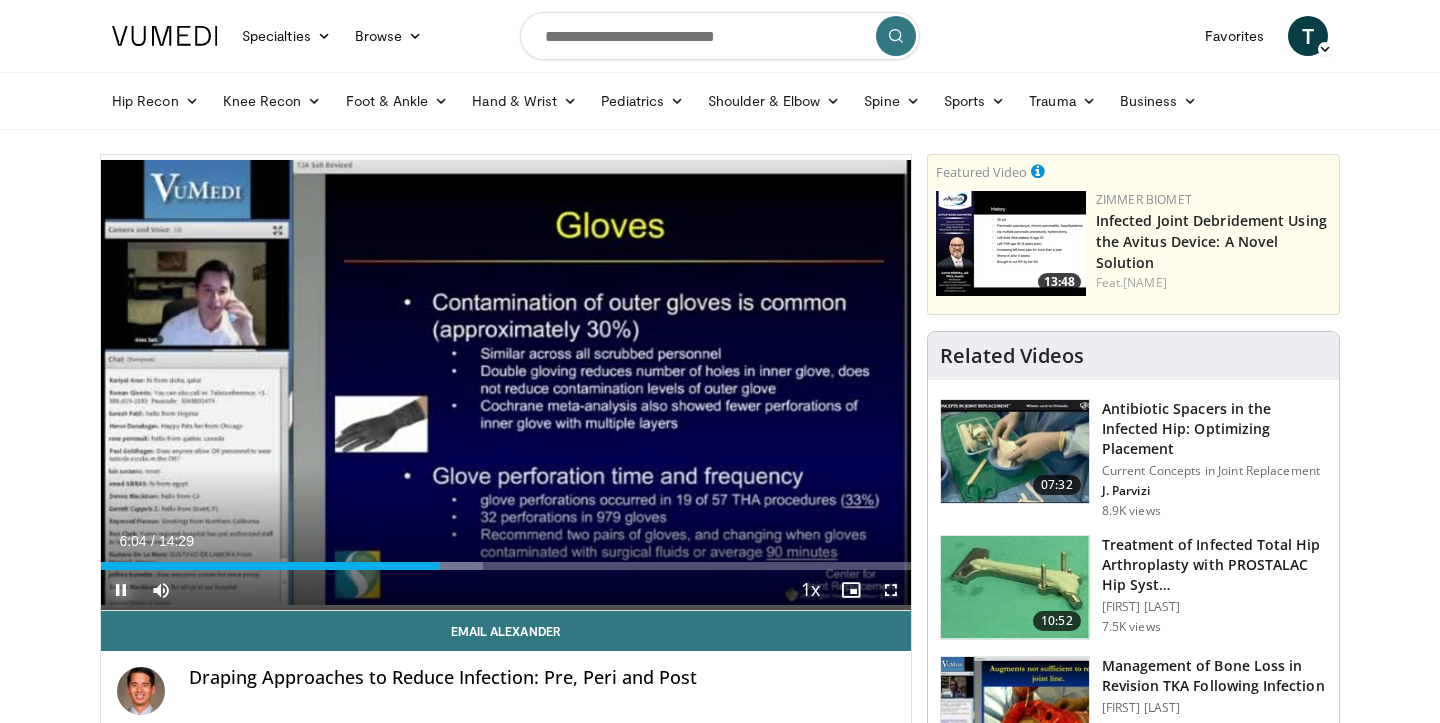 click at bounding box center (121, 590) 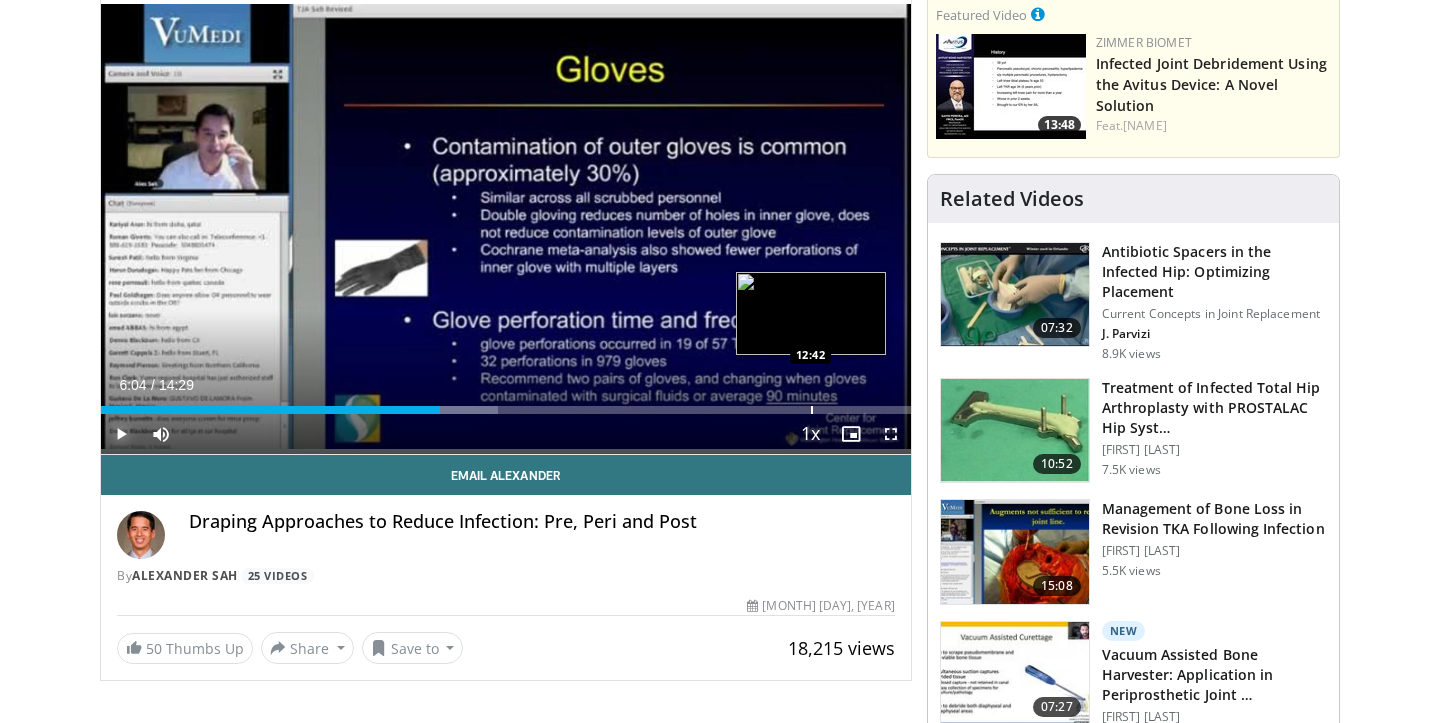 scroll, scrollTop: 159, scrollLeft: 0, axis: vertical 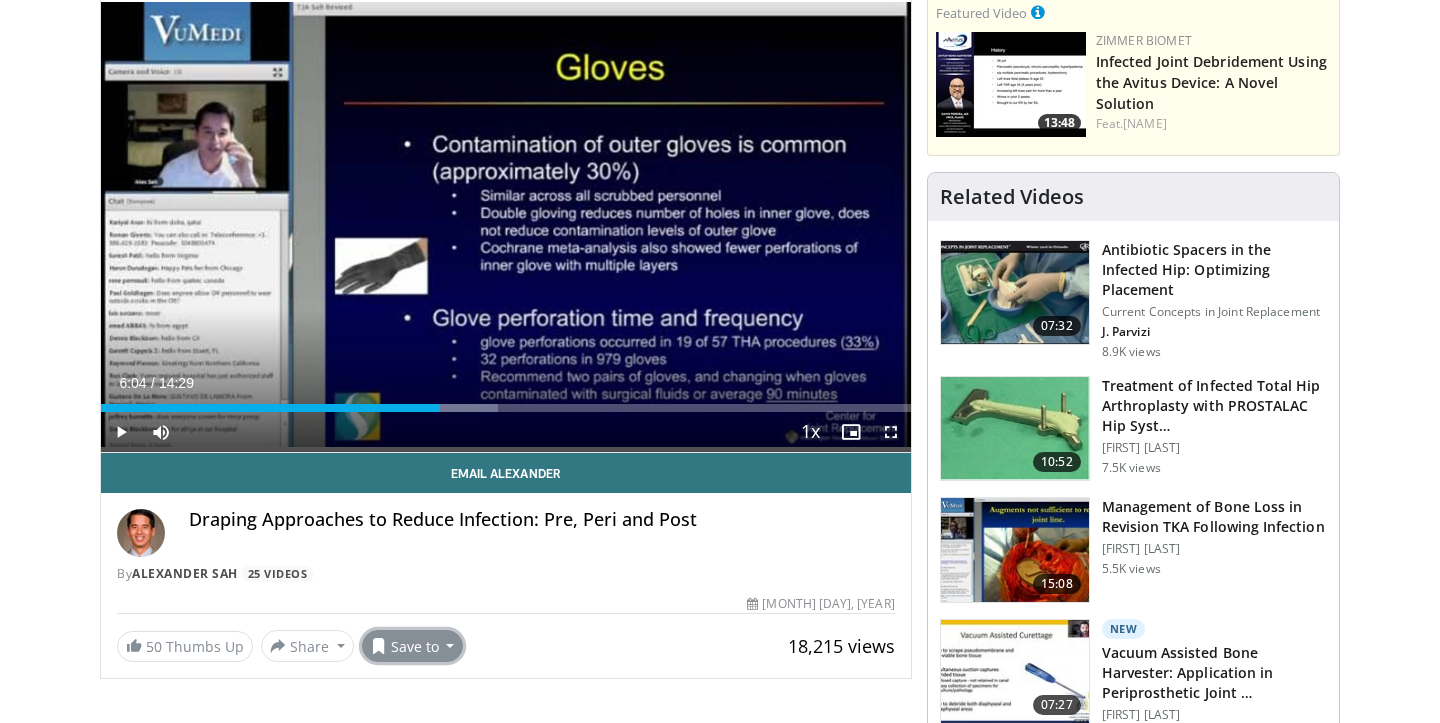 click on "Save to" at bounding box center (413, 646) 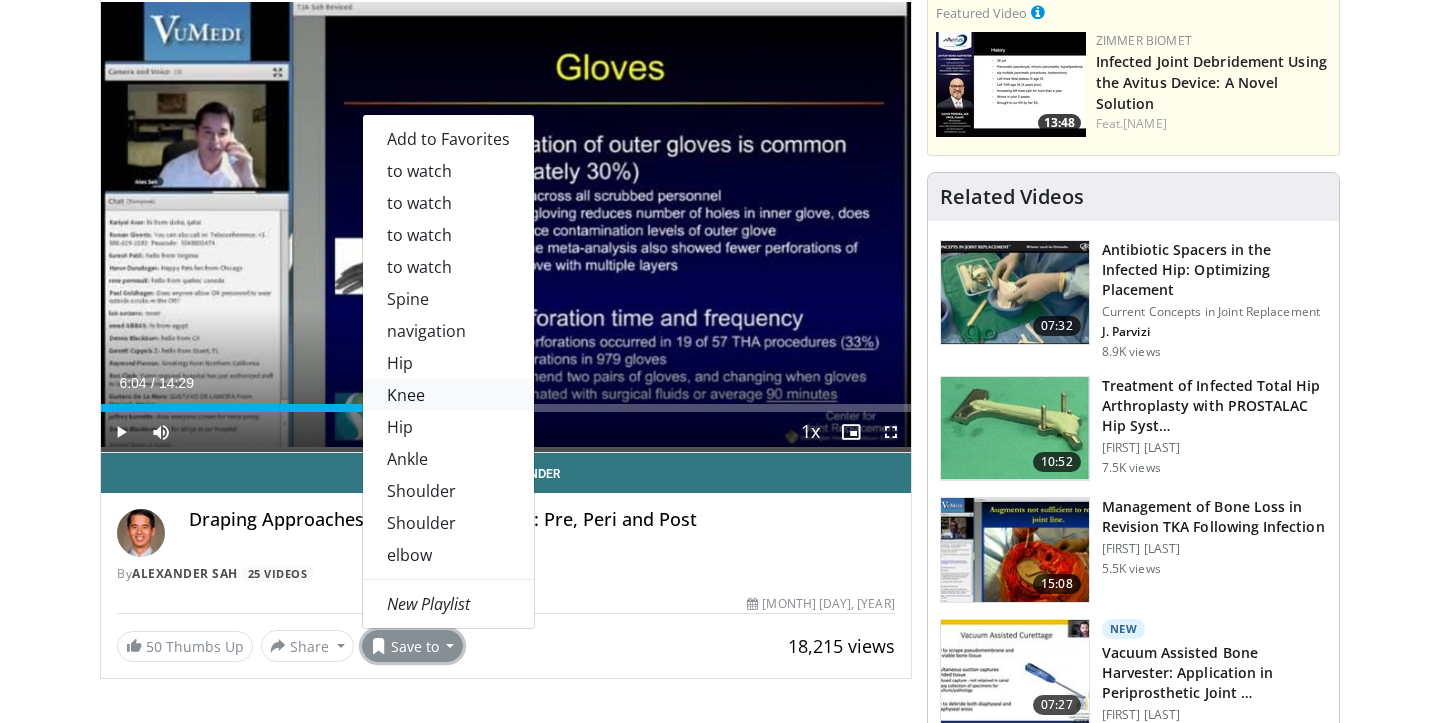 click on "Knee" at bounding box center [448, 395] 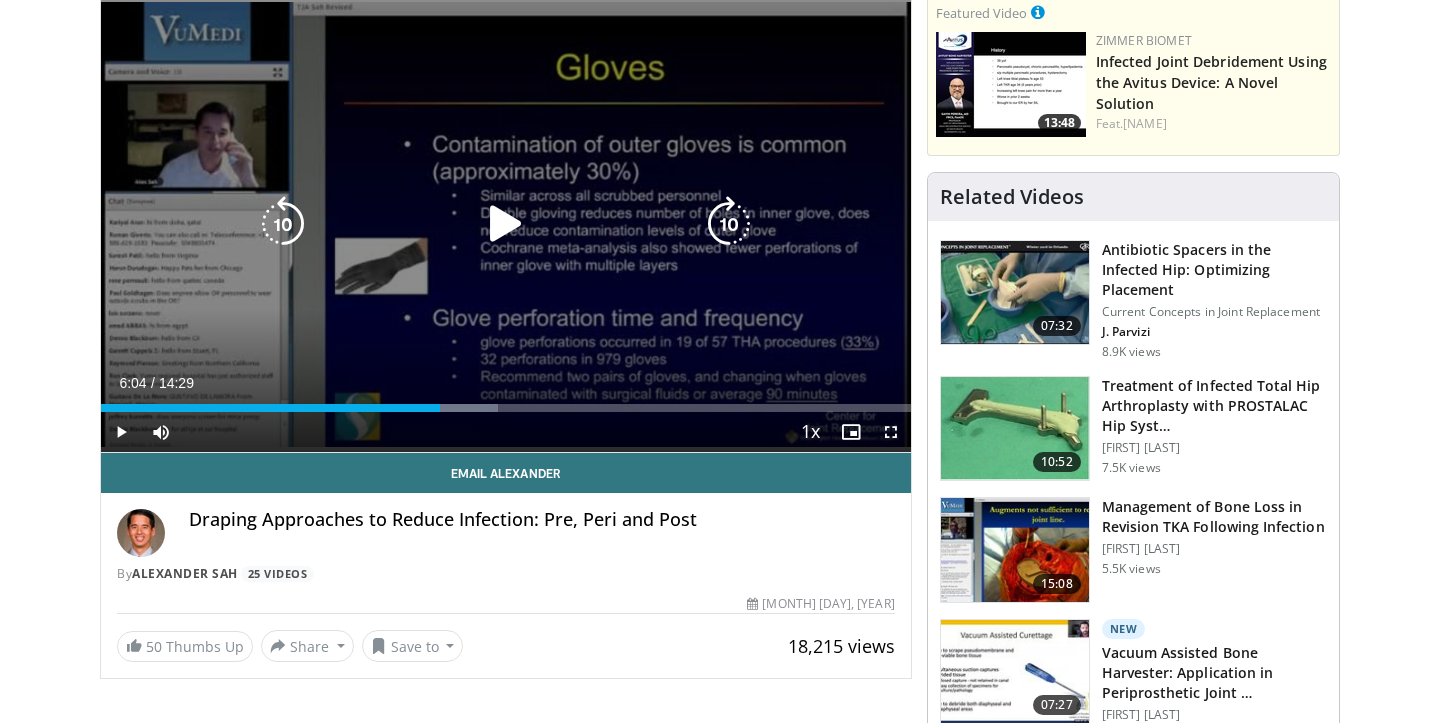 scroll, scrollTop: 0, scrollLeft: 0, axis: both 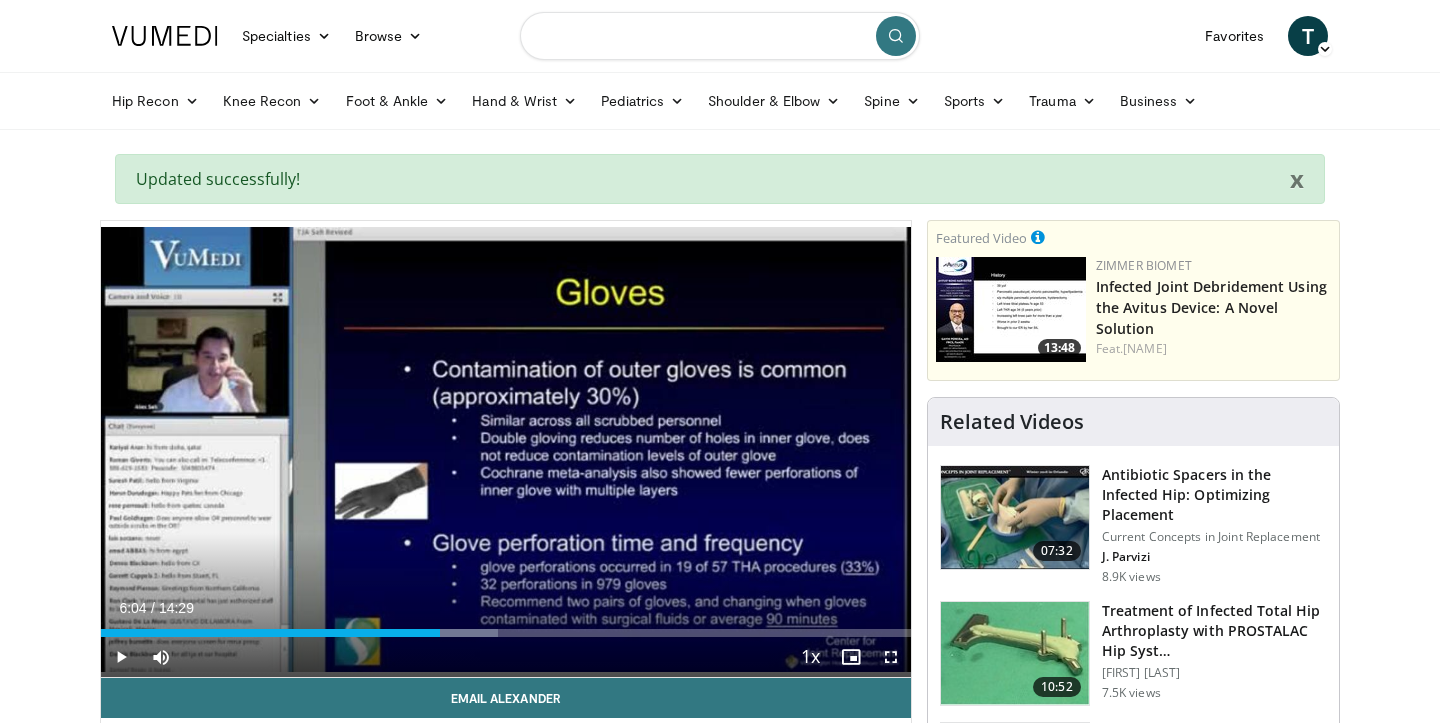click at bounding box center [720, 36] 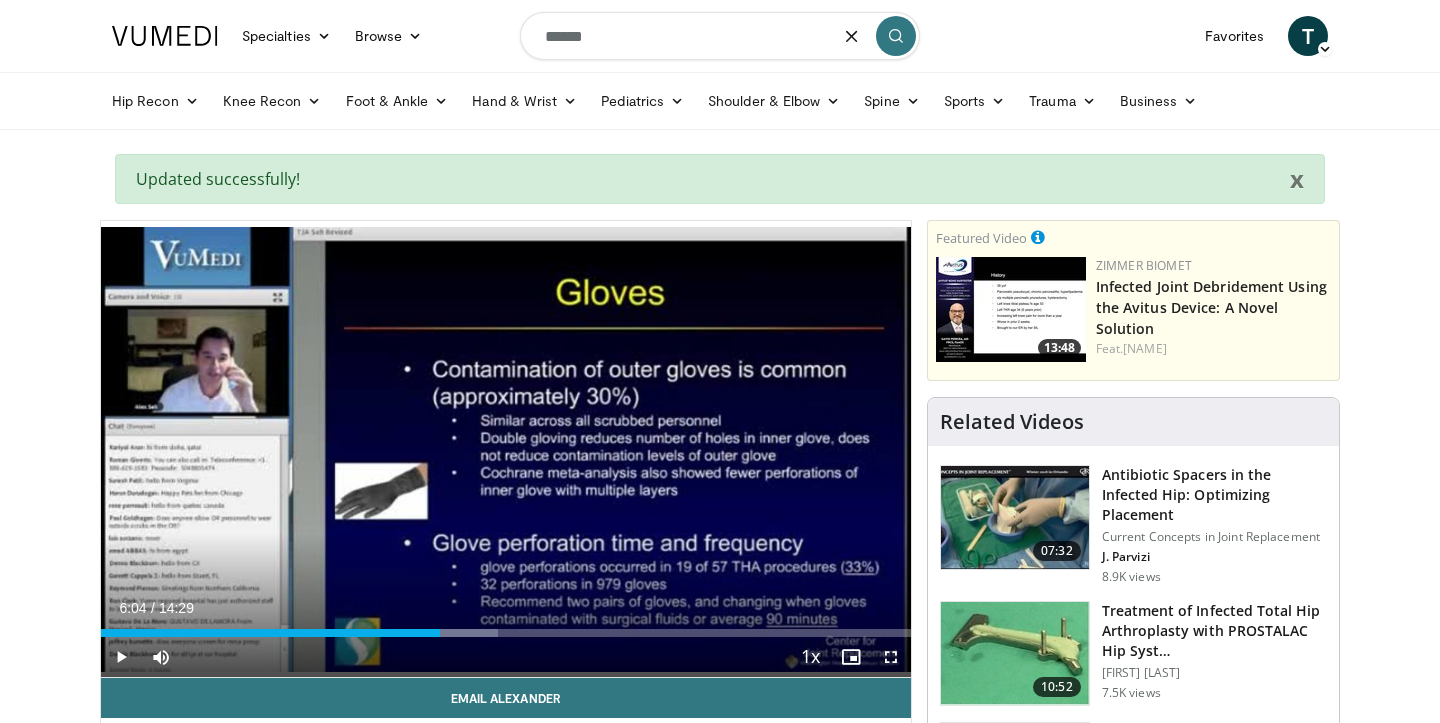 type on "*******" 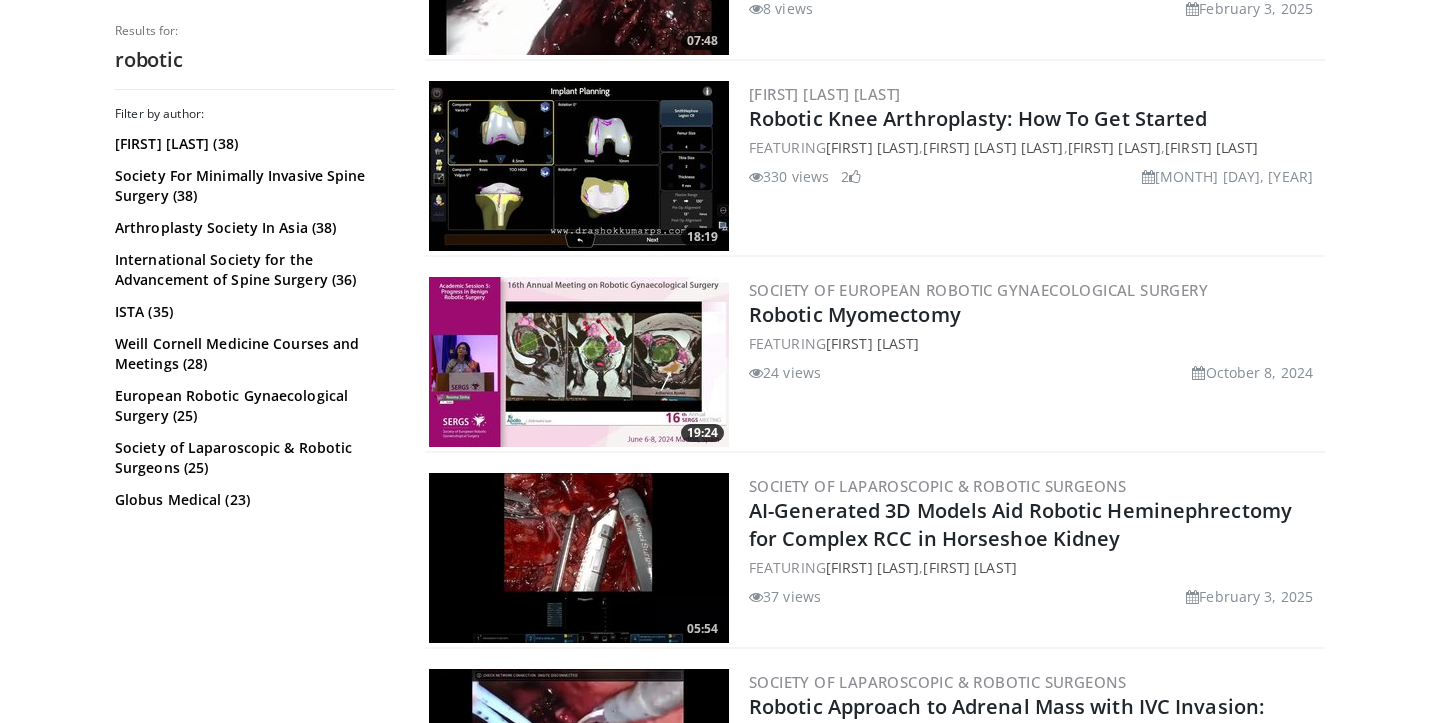 scroll, scrollTop: 1306, scrollLeft: 0, axis: vertical 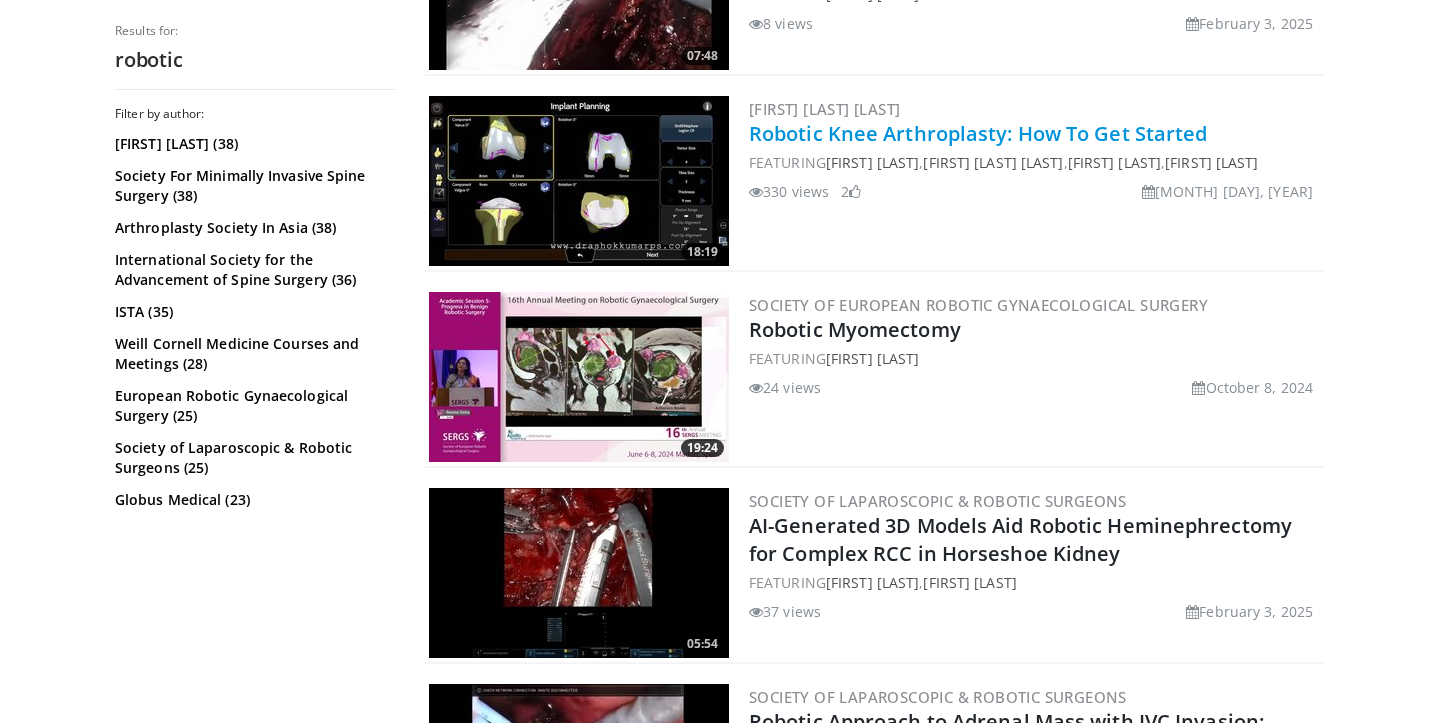 click on "Robotic Knee Arthroplasty: How To Get Started" at bounding box center (978, 133) 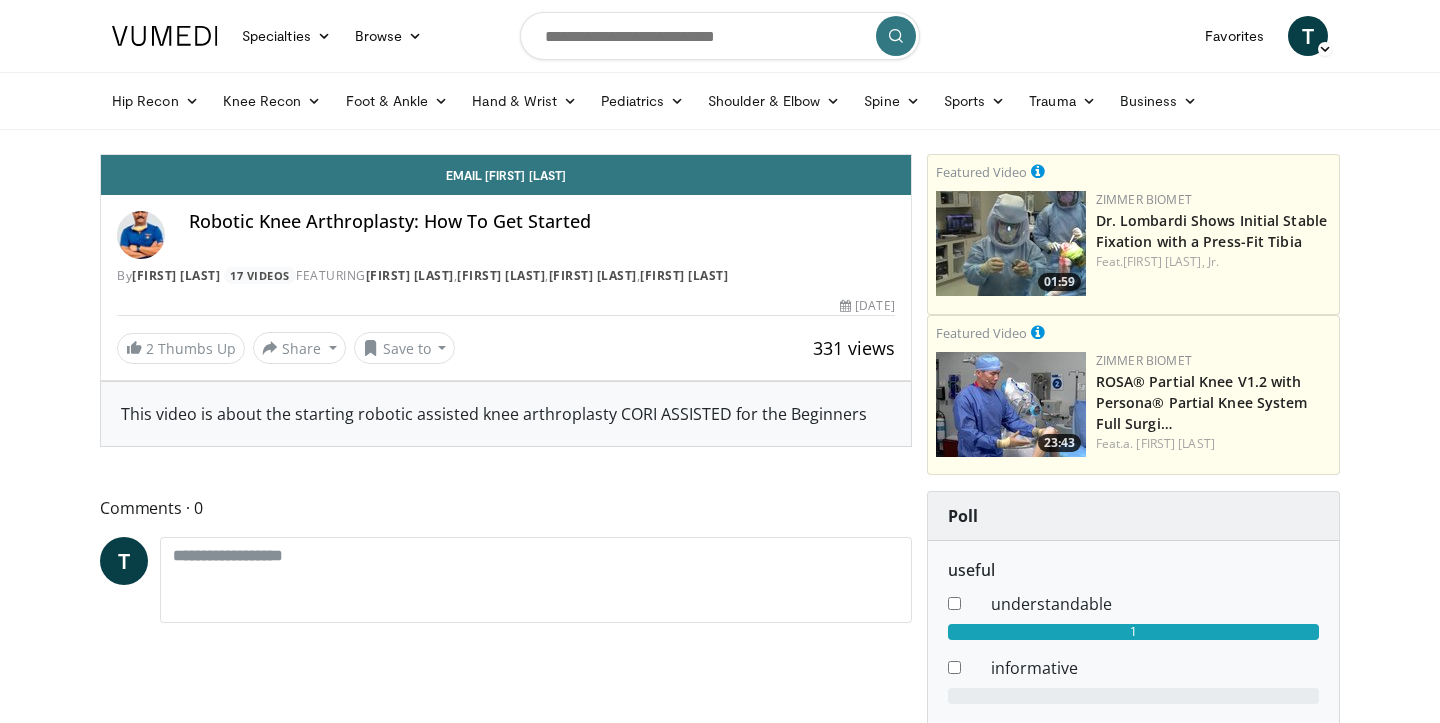 scroll, scrollTop: 0, scrollLeft: 0, axis: both 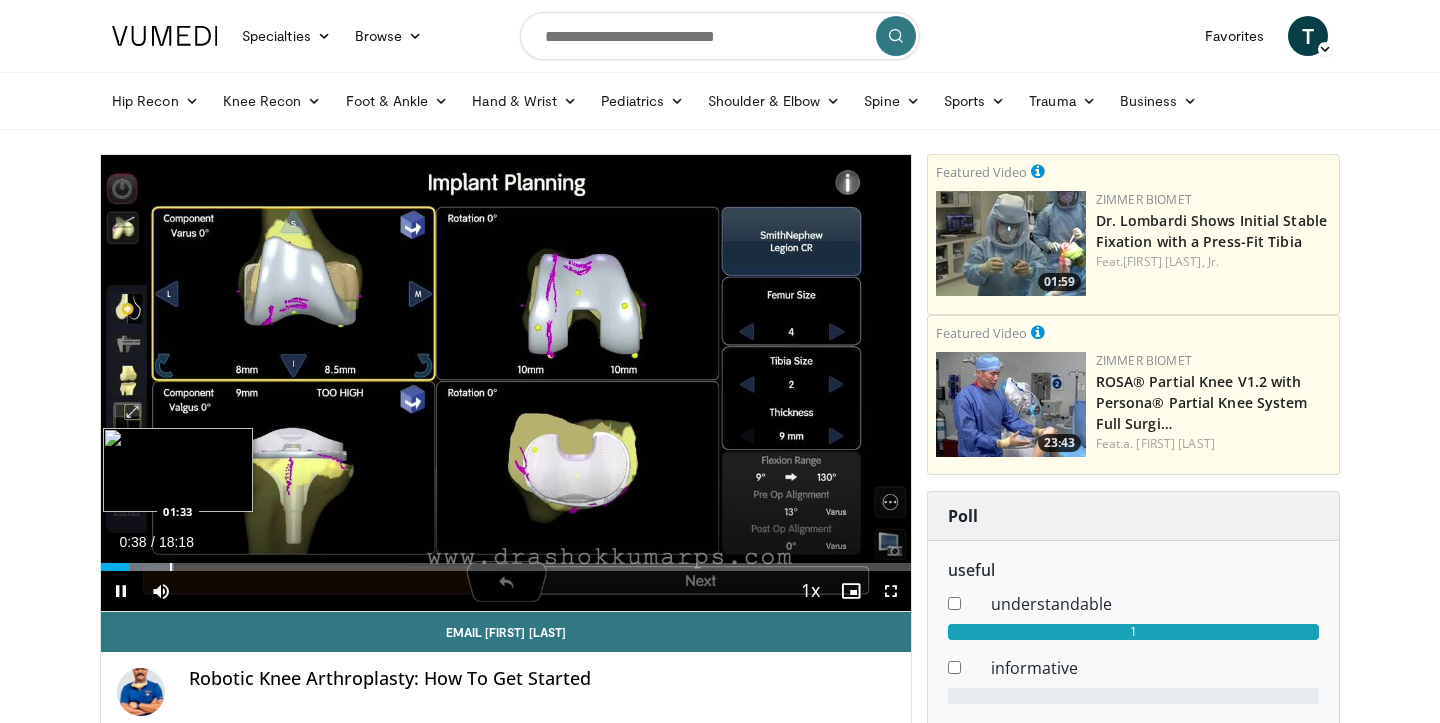 click at bounding box center [171, 567] 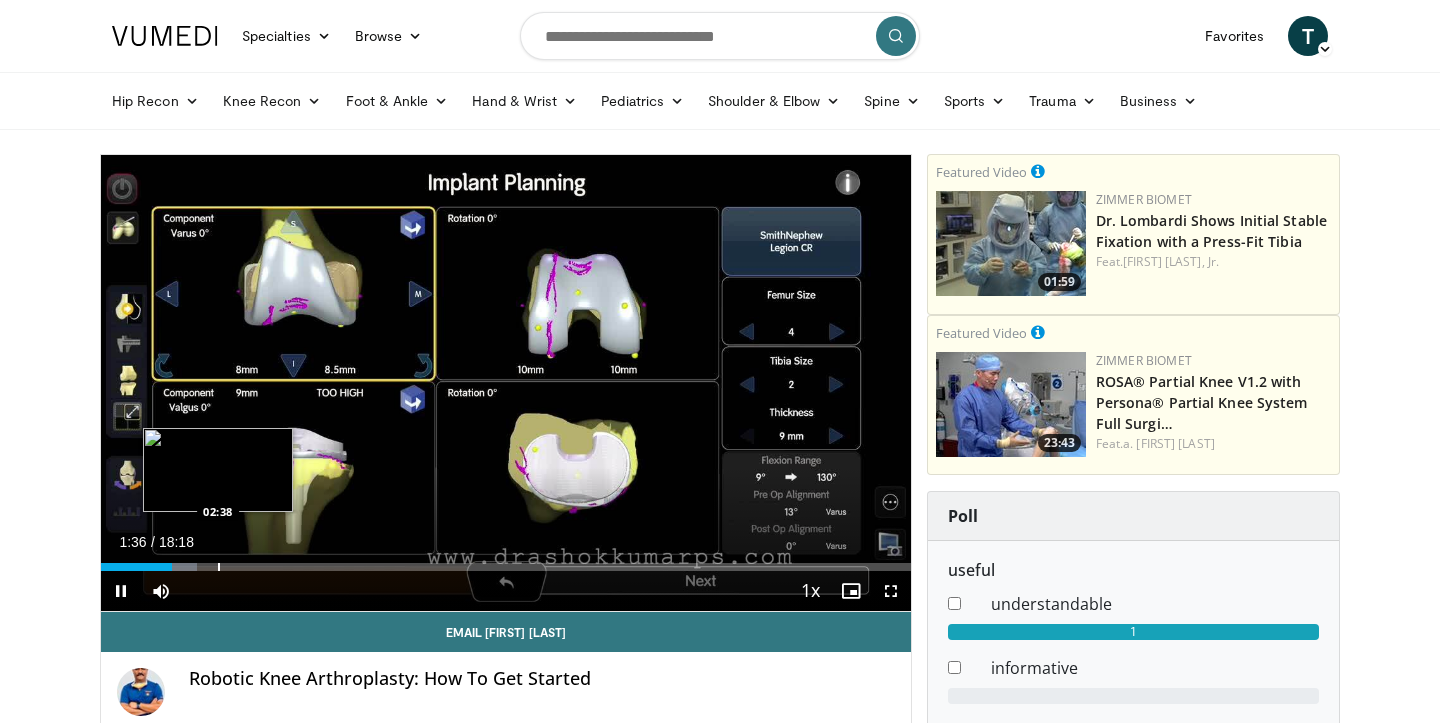 click at bounding box center [219, 567] 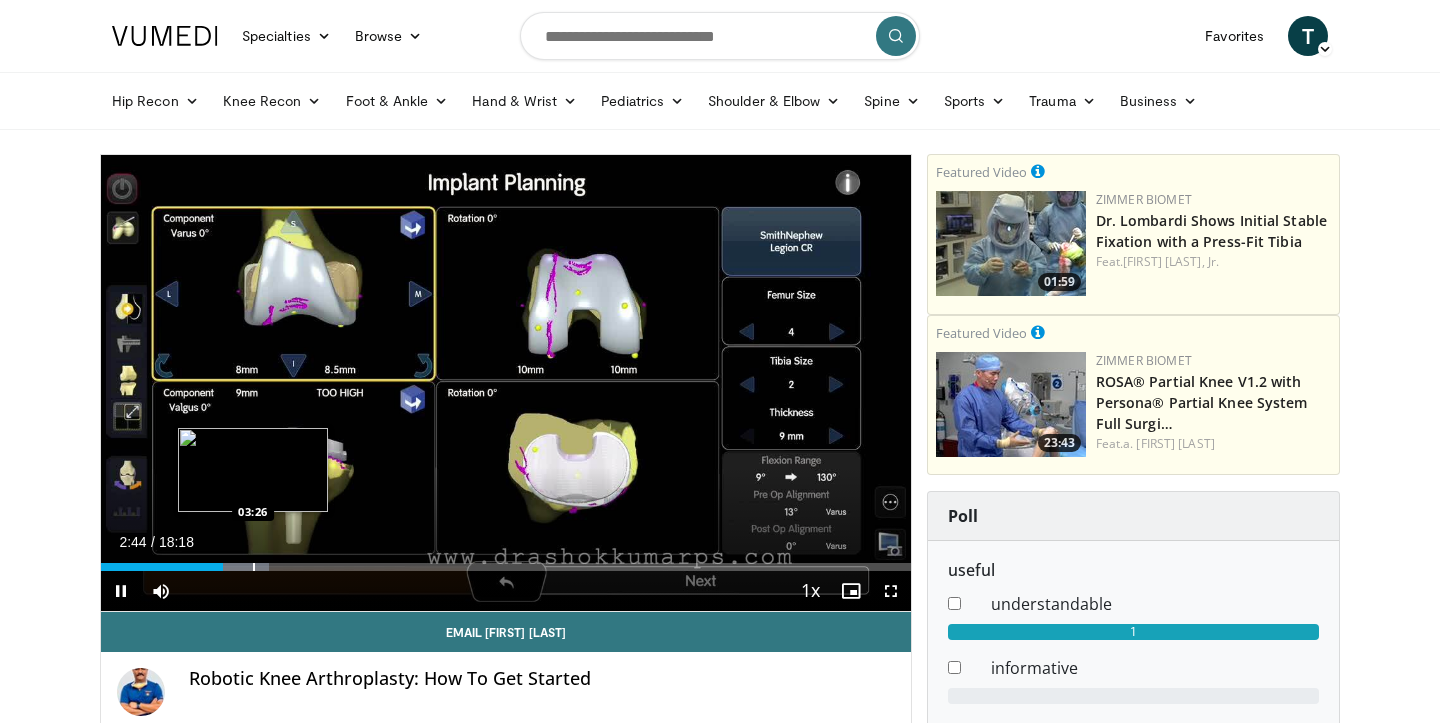 click at bounding box center [254, 567] 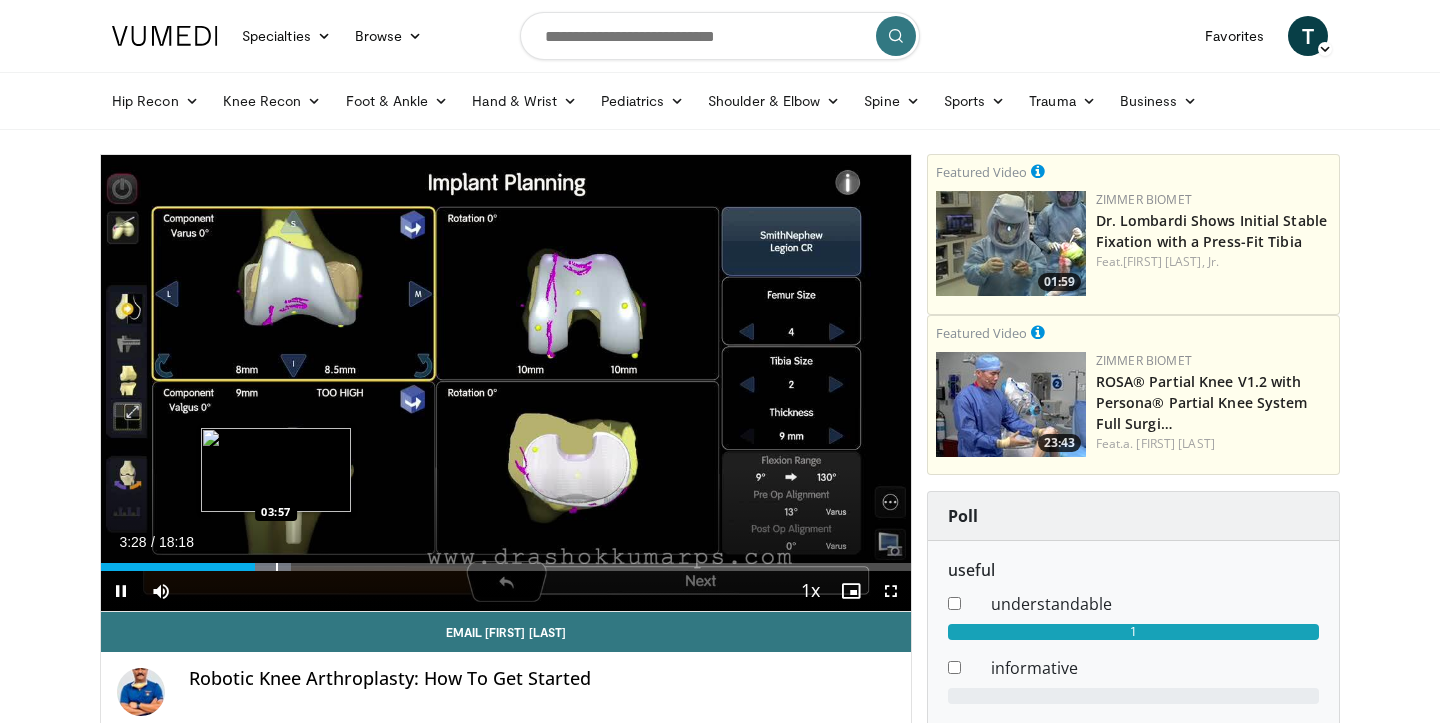 click at bounding box center (277, 567) 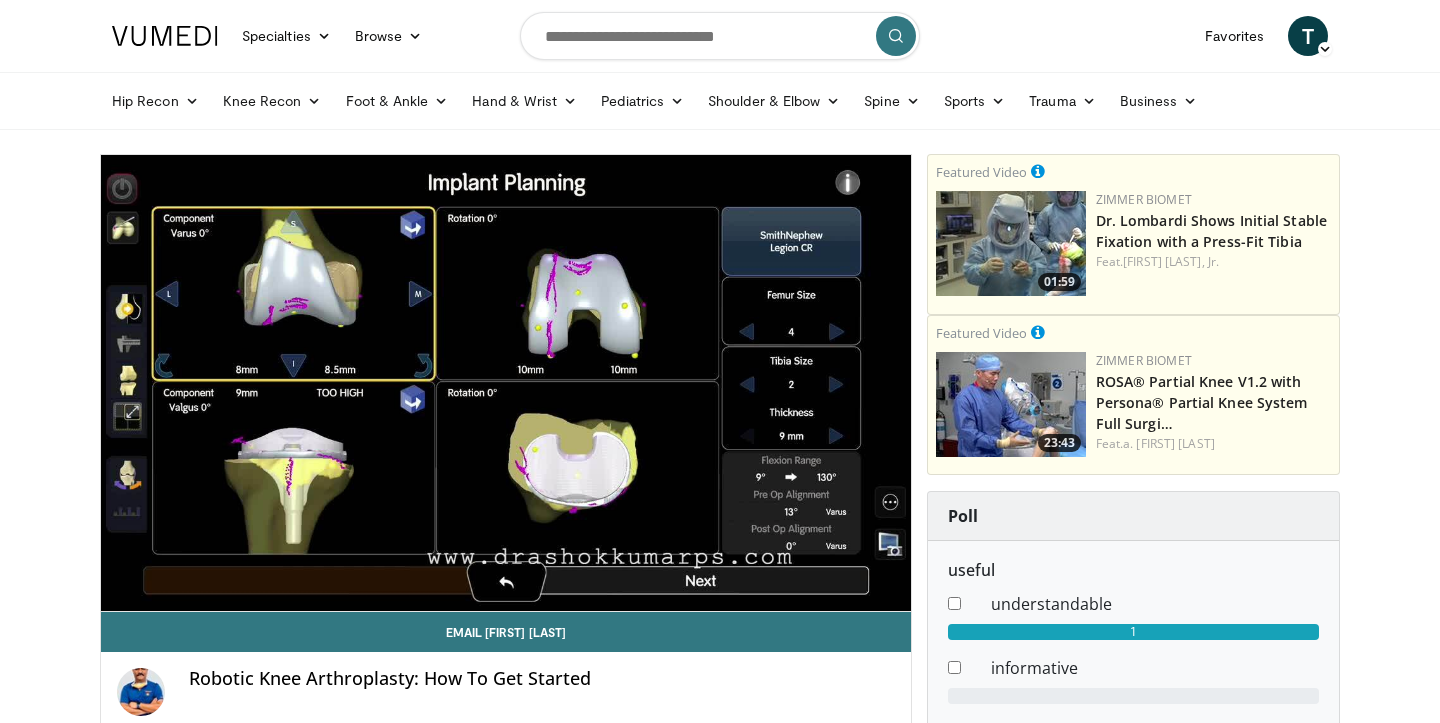 click on "10 seconds
Tap to unmute" at bounding box center [506, 383] 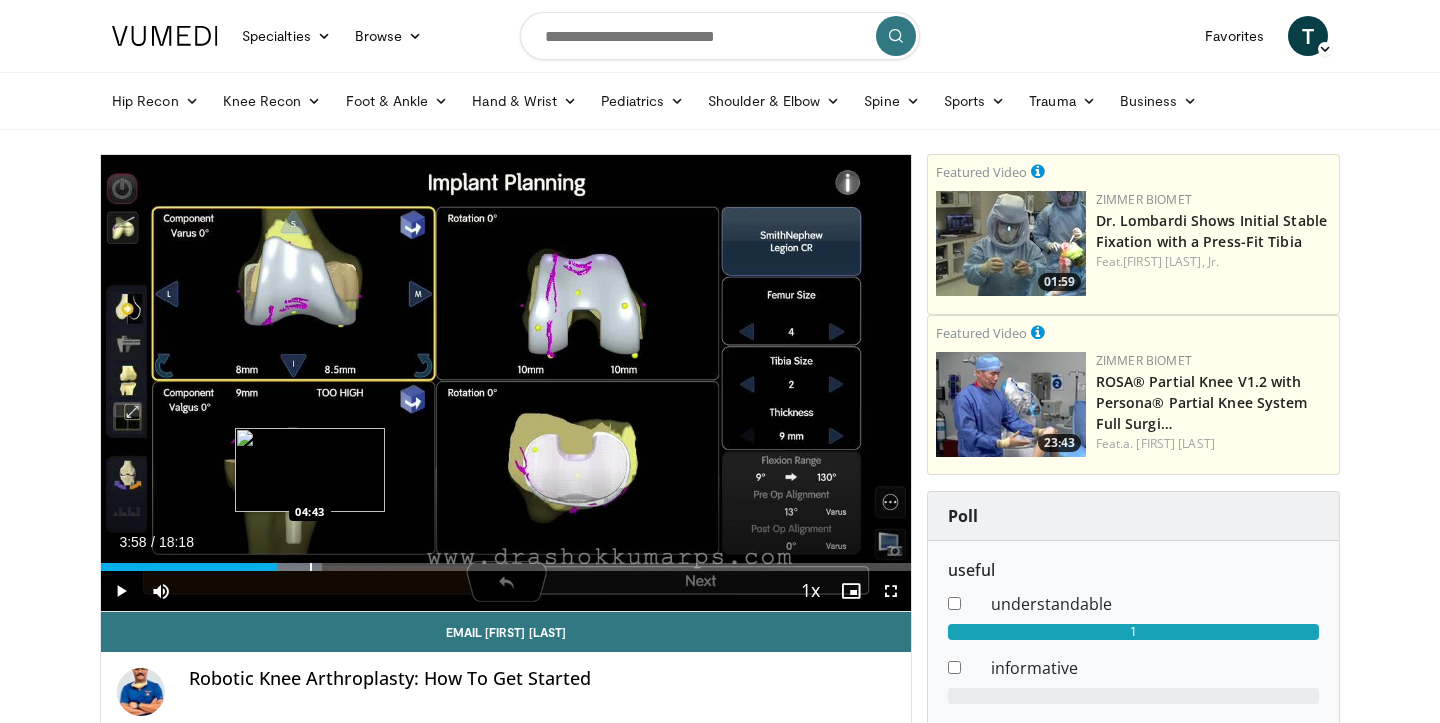 click at bounding box center (311, 567) 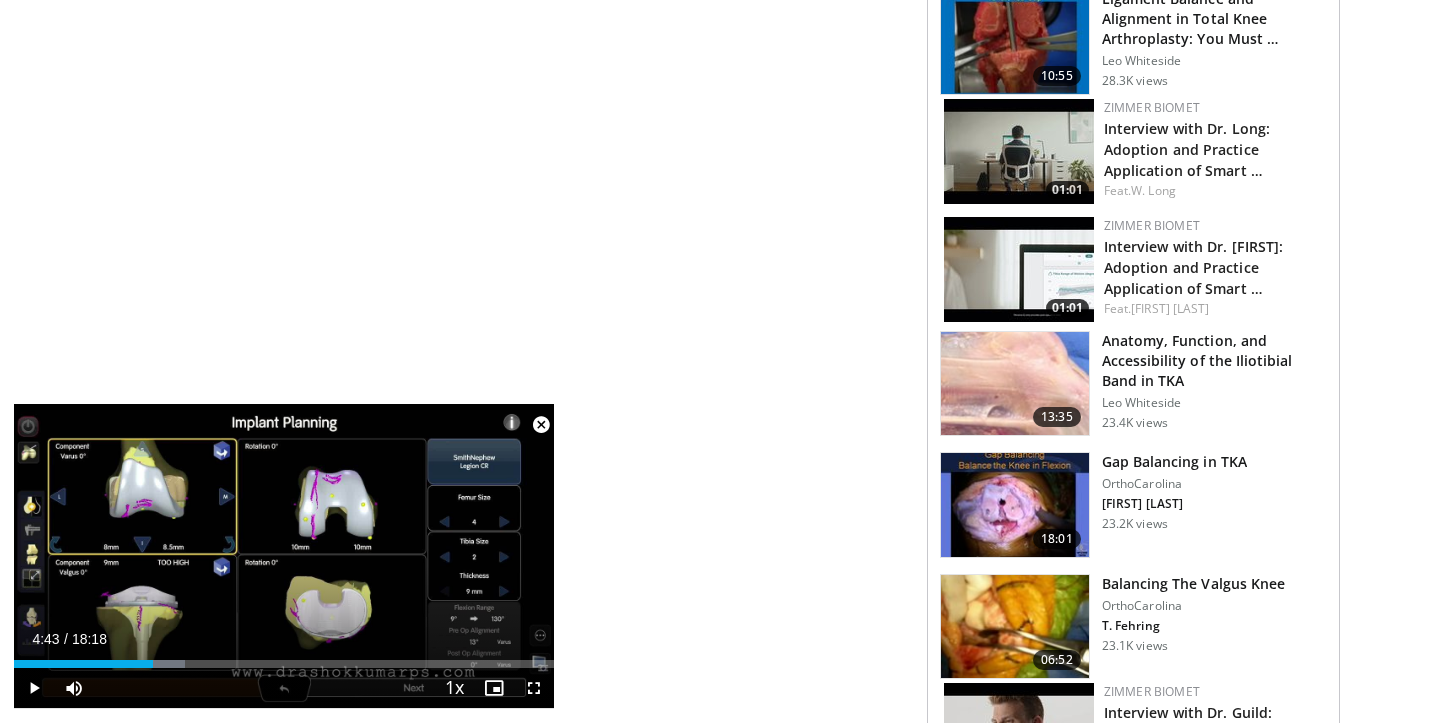 scroll, scrollTop: 1654, scrollLeft: 0, axis: vertical 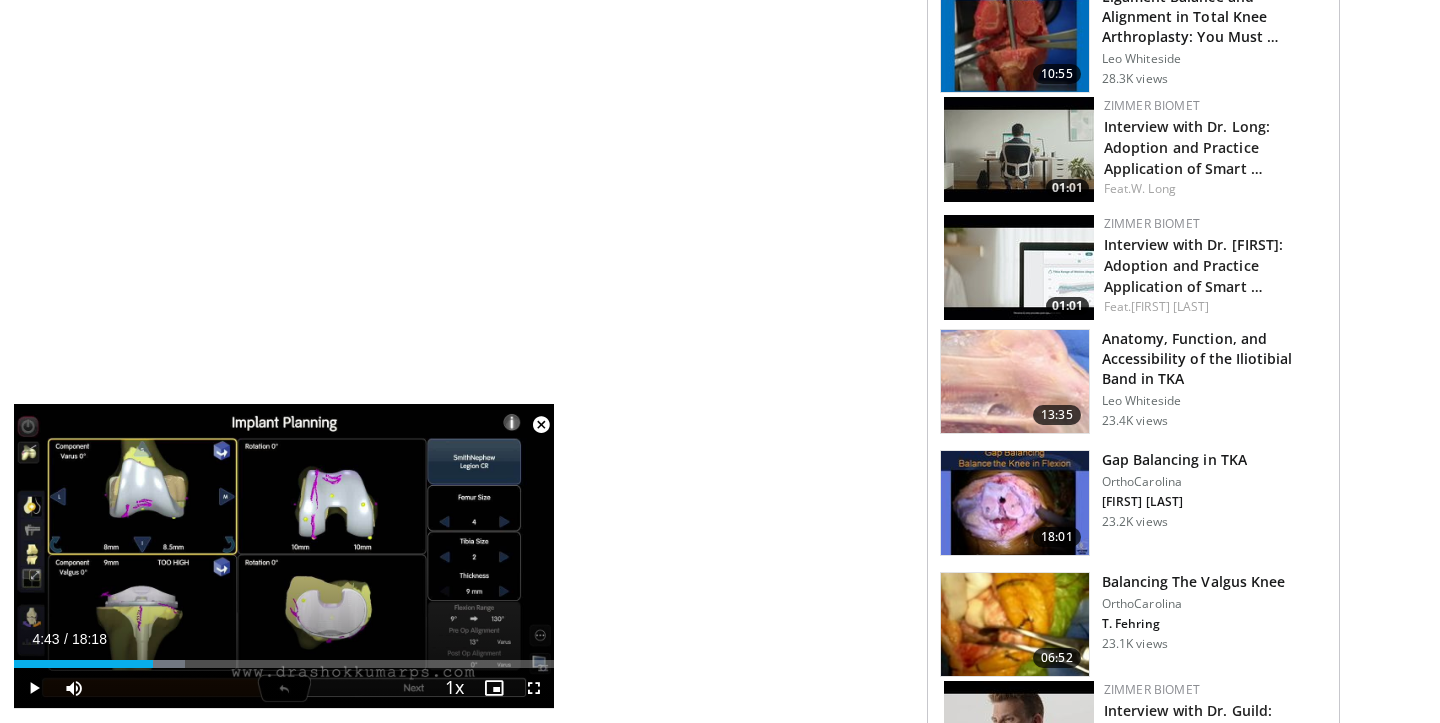 click on "**********" at bounding box center [513, 23] 